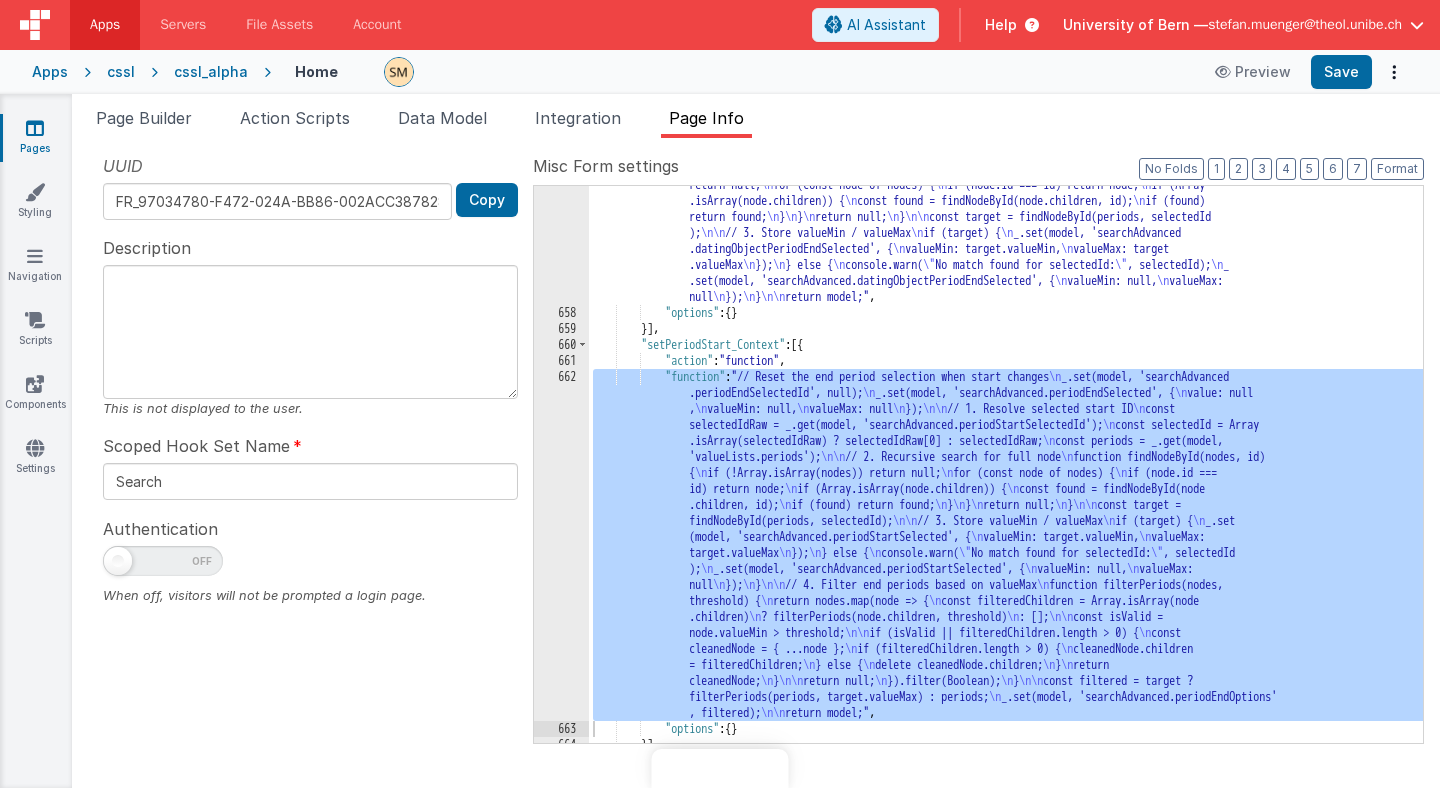 scroll, scrollTop: 0, scrollLeft: 0, axis: both 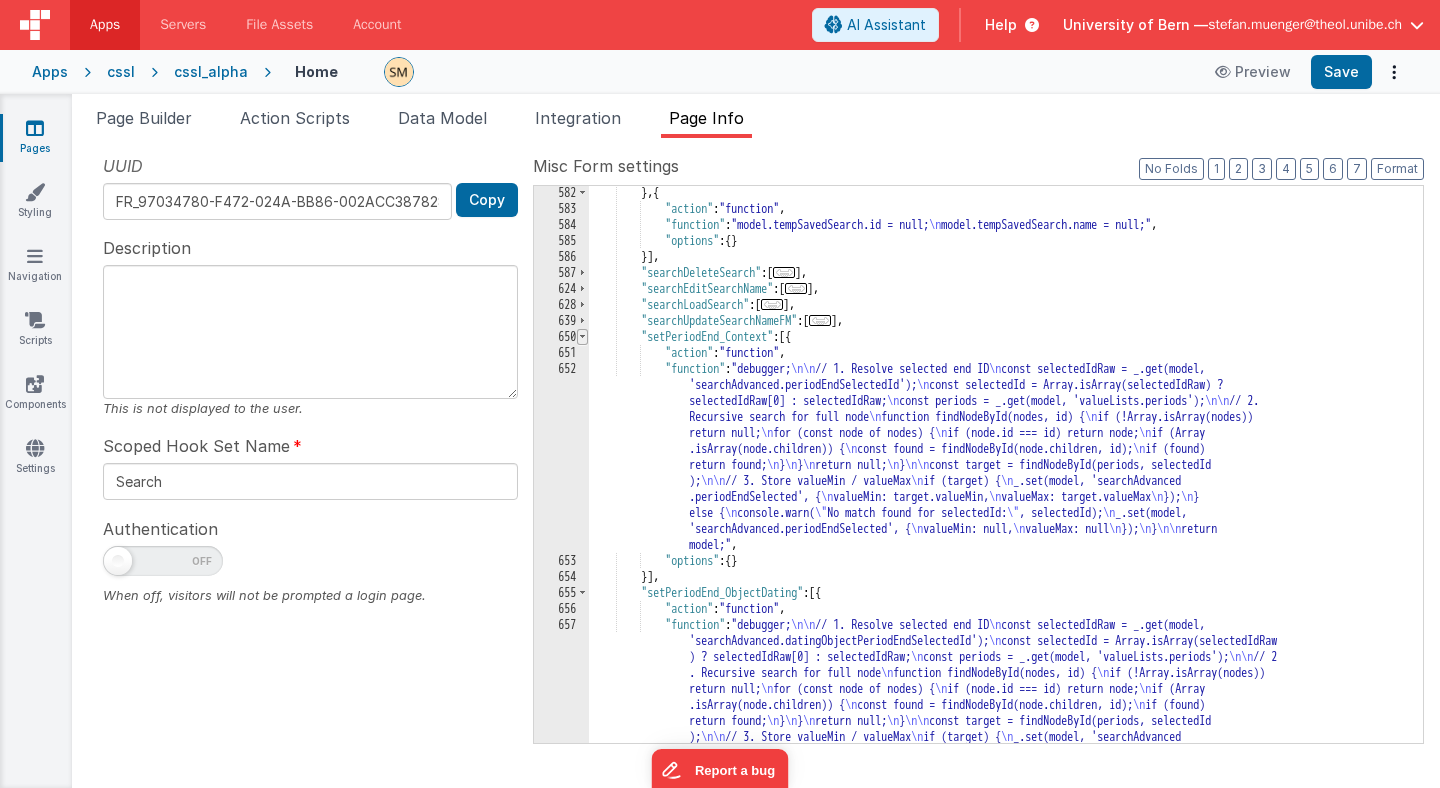click at bounding box center [582, 337] 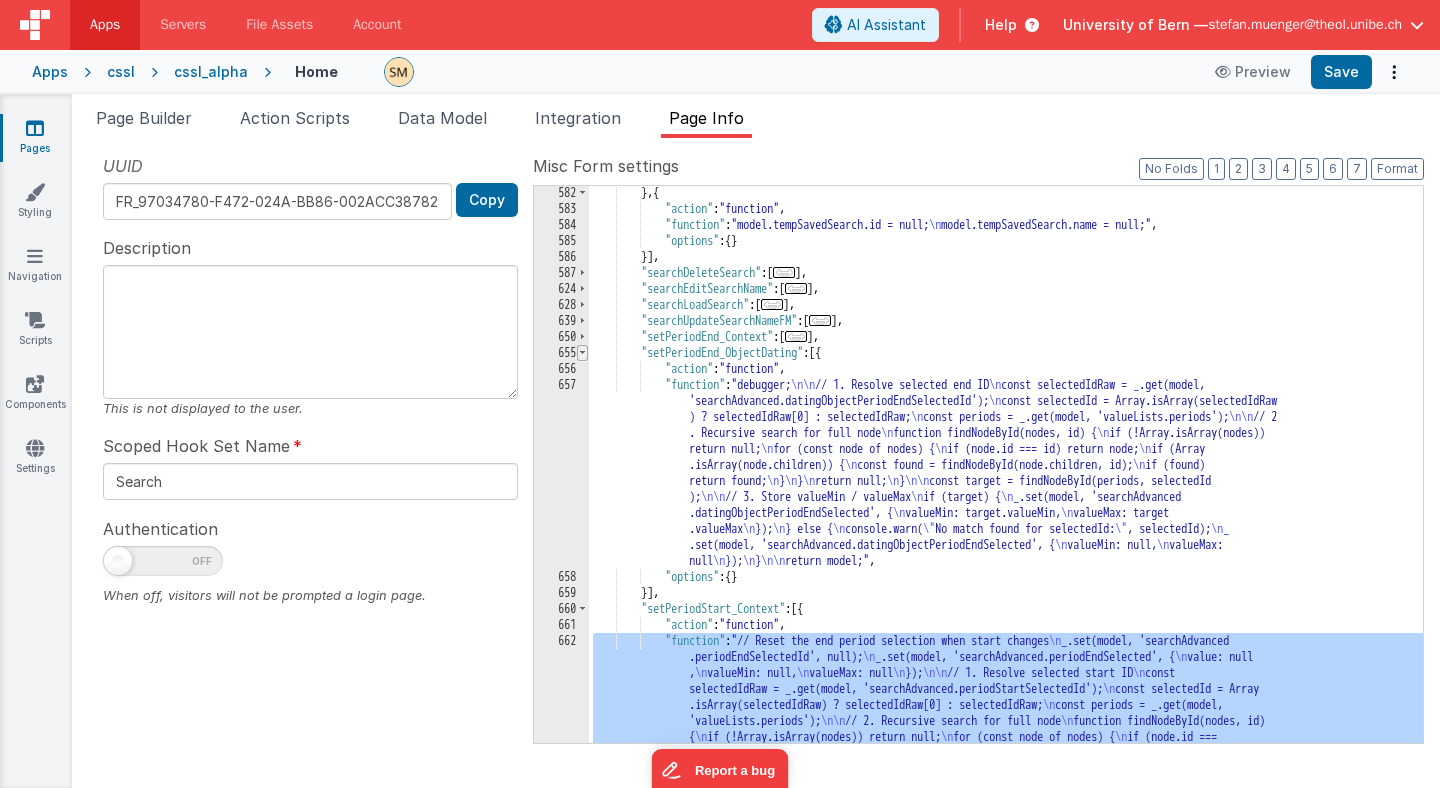 click at bounding box center [582, 353] 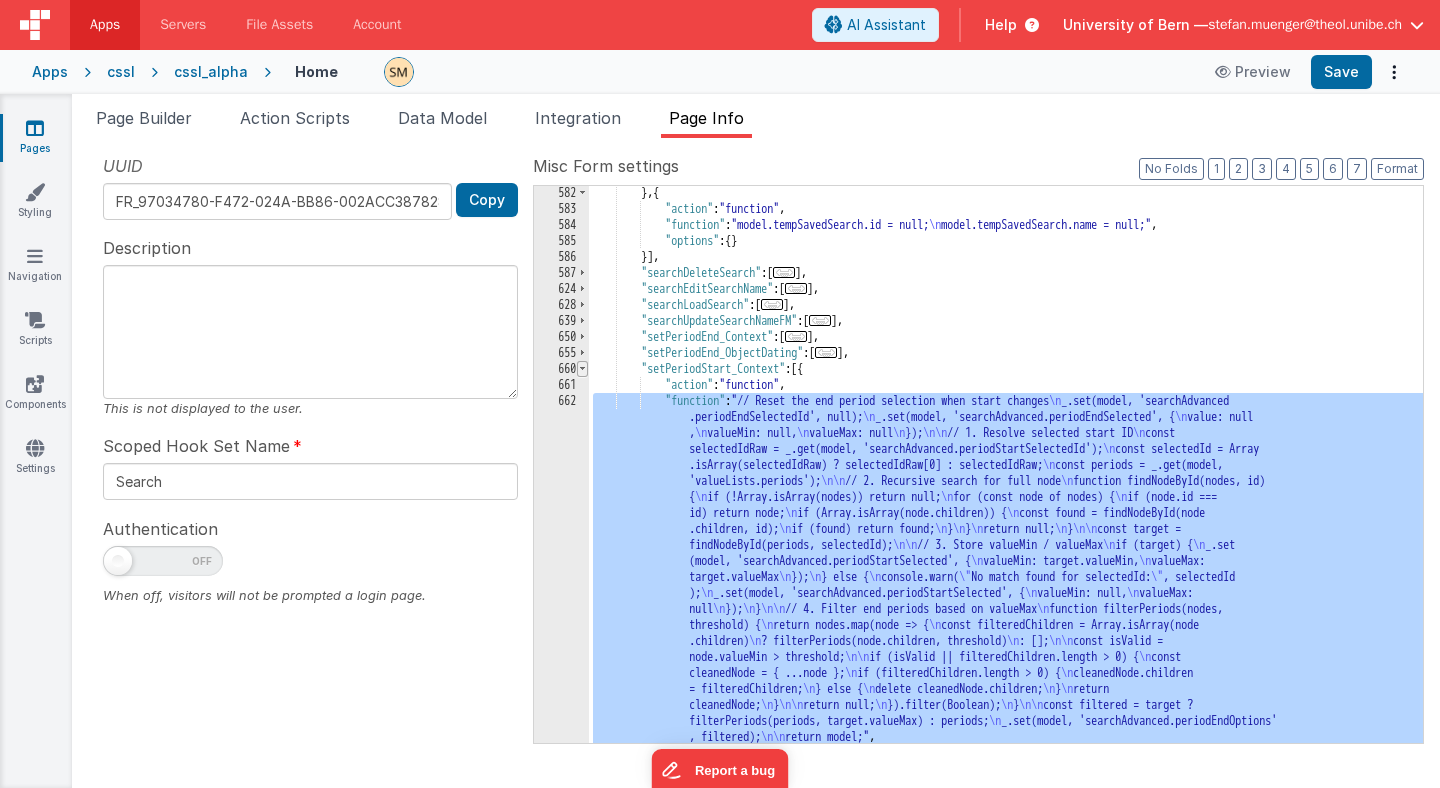 click at bounding box center (582, 369) 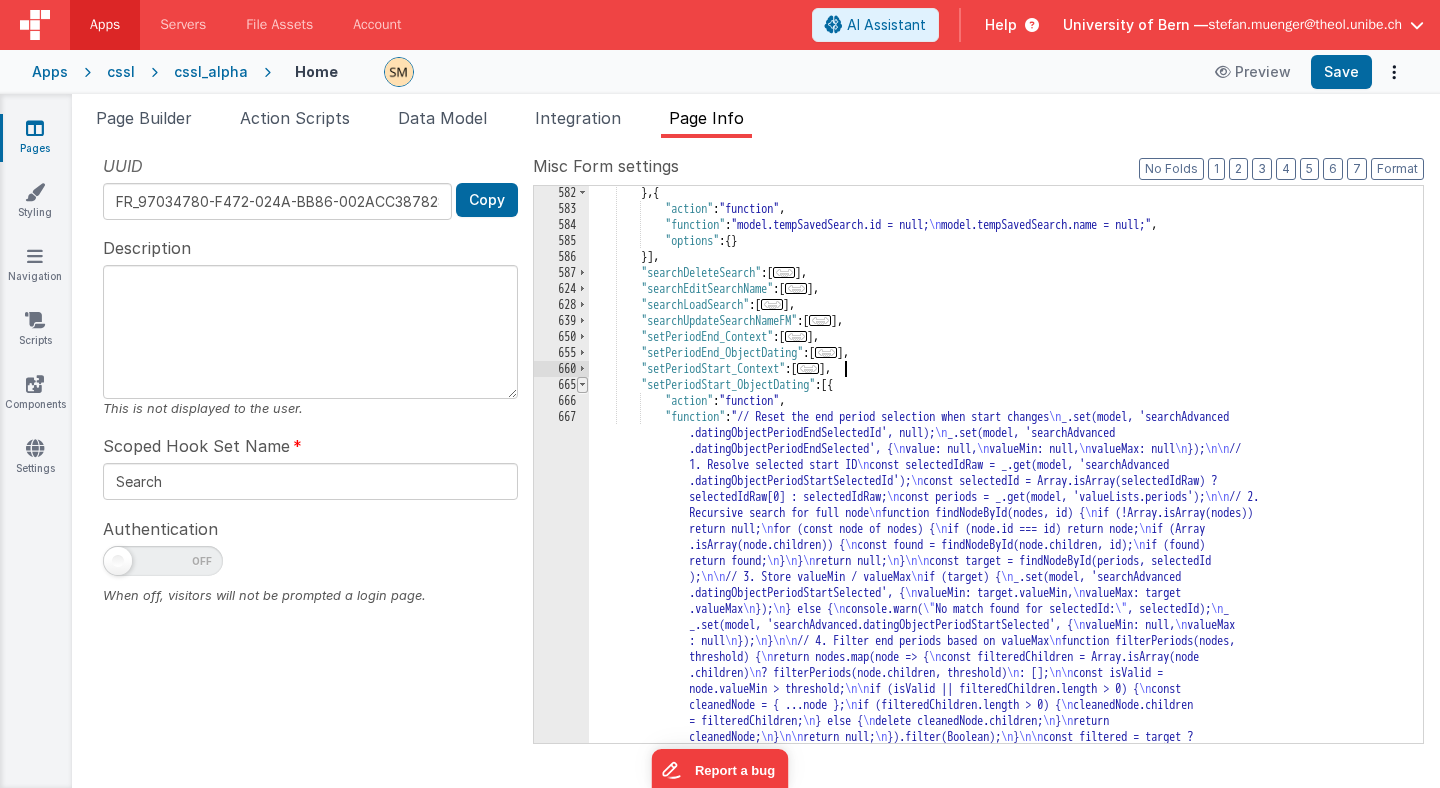 click at bounding box center [582, 385] 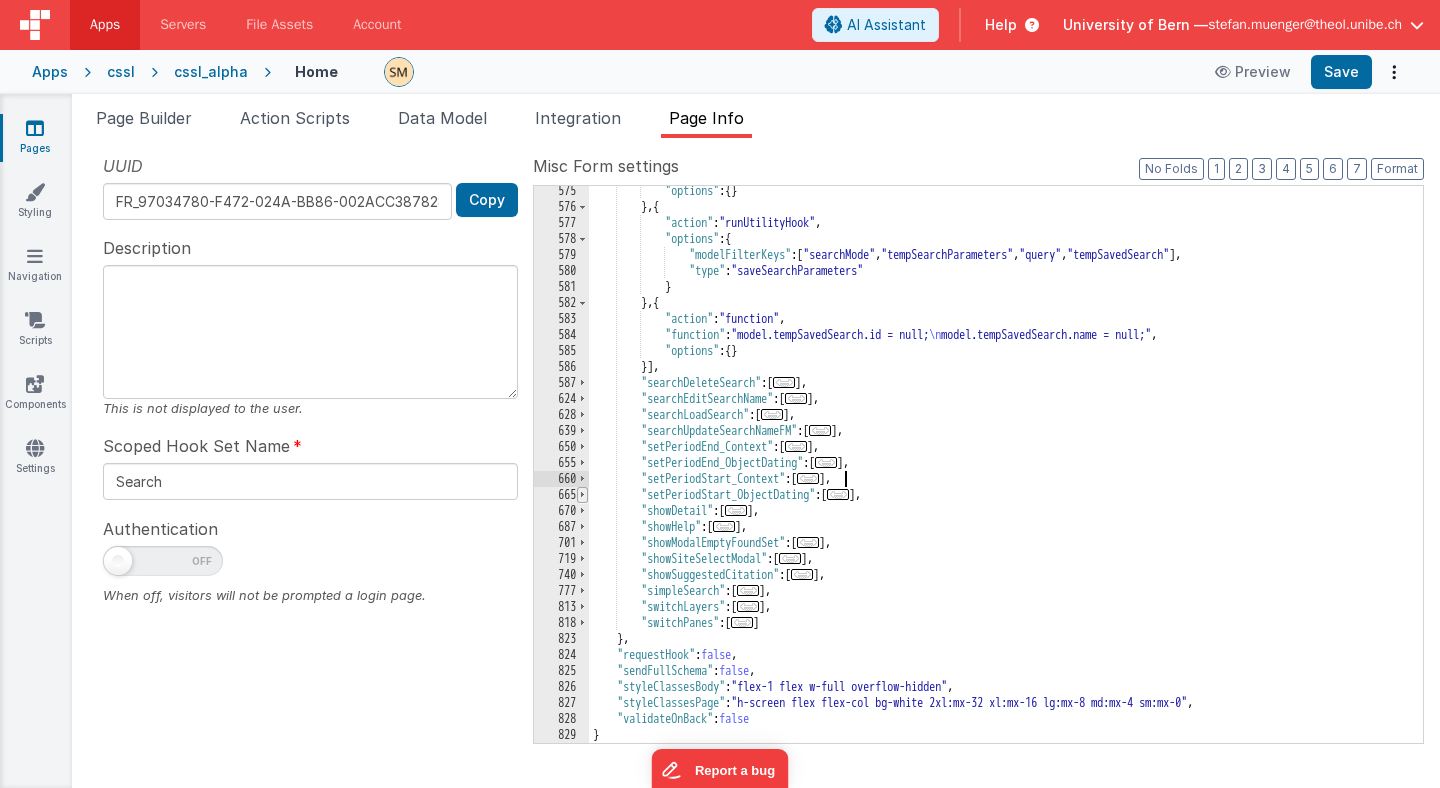 click at bounding box center [582, 495] 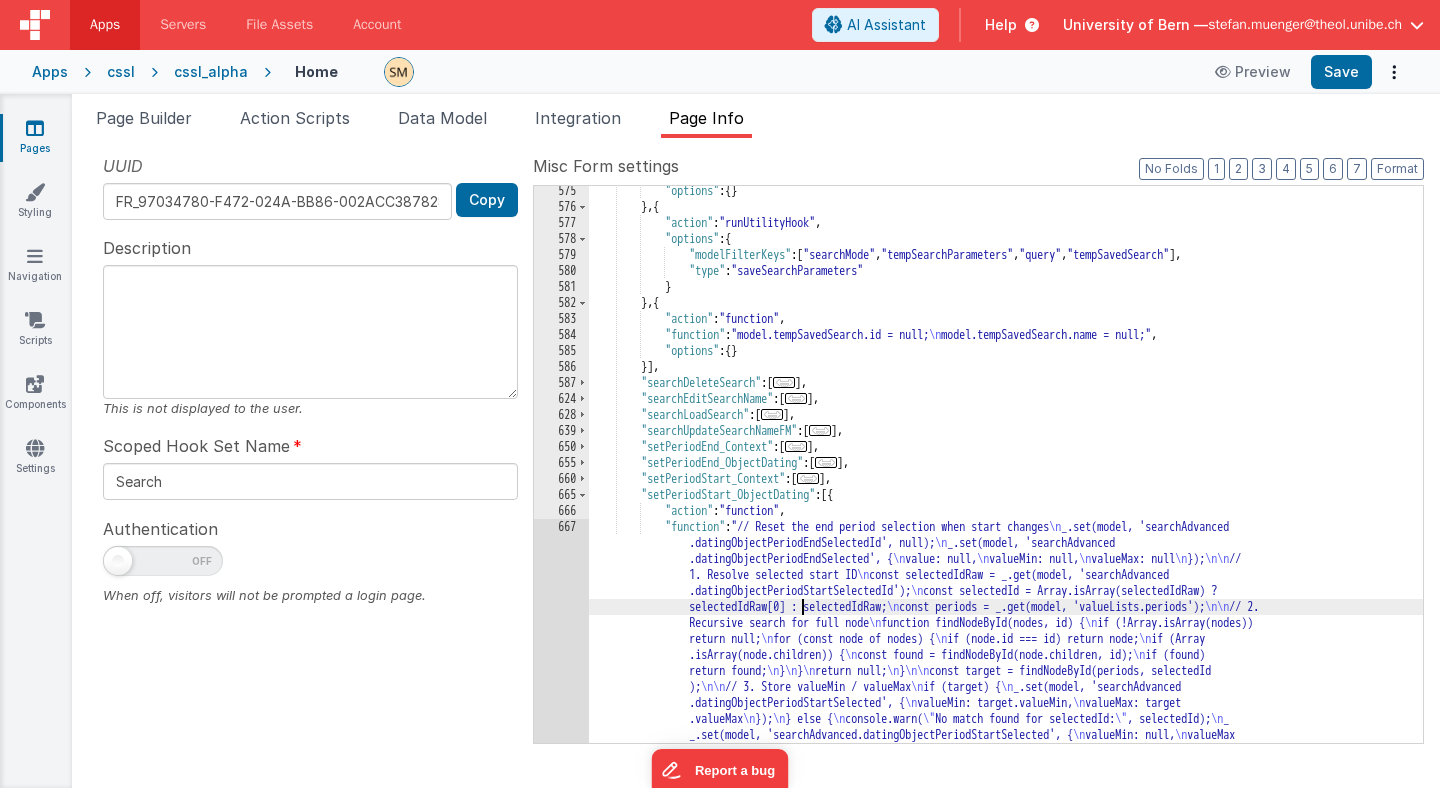 click on ""options" :  { }           } ,  {                                         "action" :  "runUtilityHook" ,                                         "options" :  {                                              "modelFilterKeys" :  [ "searchMode" ,  "tempSearchParameters" ,  "query" ,  "tempSavedSearch" ] ,                                              "type" :  "saveSearchParameters"                                         }                                    } ,  {                                         "action" :  "function" ,                                         "function" :  "model.tempSavedSearch.id = null;
model.tempSavedSearch.name = null;" ,                                         "options" :  { }                                    }] ,                                          "searchDeleteSearch" :  [ ... ] ,                                          "searchEditSearchName" :  [ ... ] ,                                          "searchLoadSearch" :  [ ... ] ,                                          "searchUpdateSearchNameFM" :  [ ... ] ,                                          "setPeriodEnd_Context" :  [ ... ] ,                                          "setPeriodEnd_ObjectDating" :  [ ... ] ,                                          "setPeriodStart_Context" :  [ ... ] ,                                                   "setPeriodStart_ObjectDating" :  [ ... ] ,                                          "showDetail" :  [ ... ] ,                                          "showHelp" :  [ ... ] ,                                          :" at bounding box center (1006, 653) 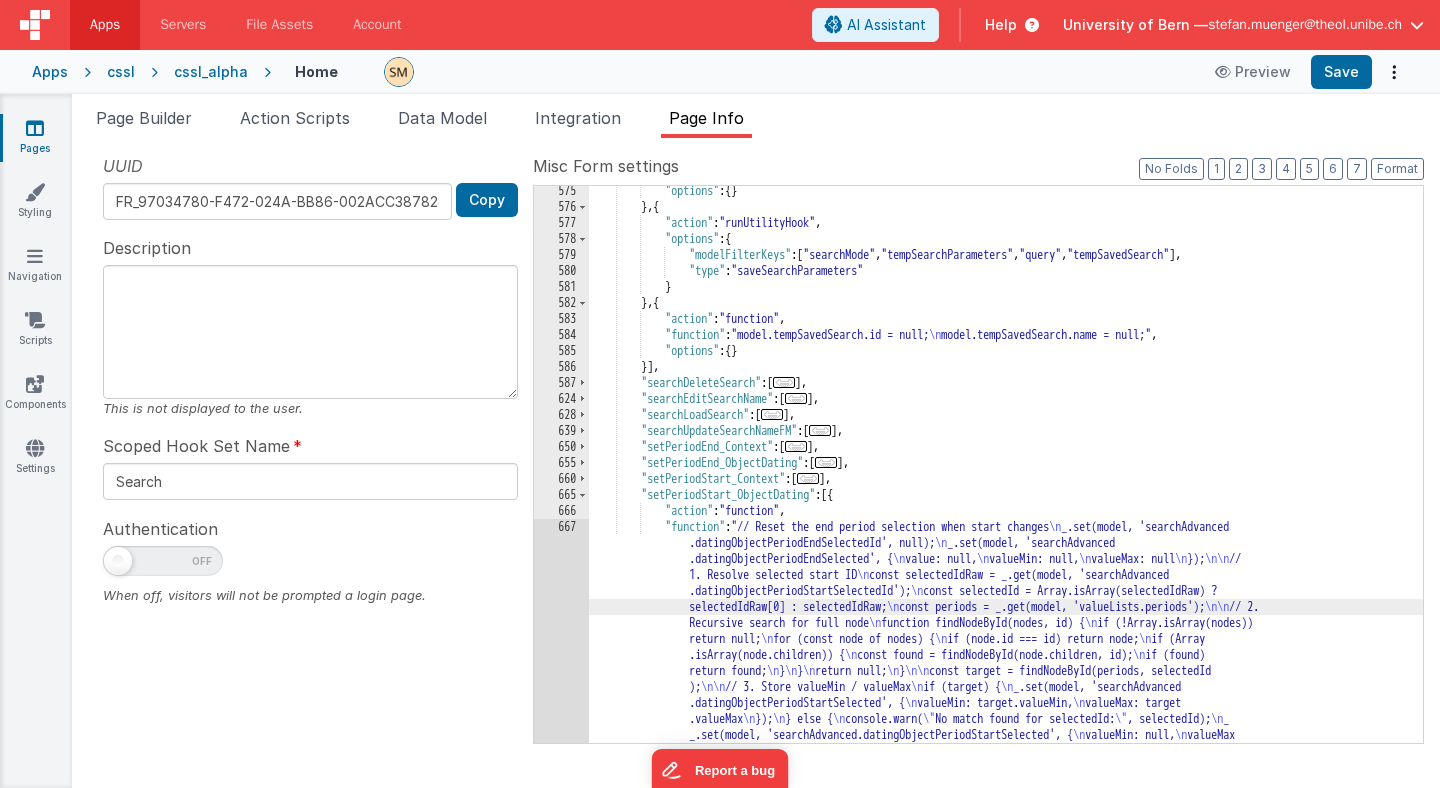 scroll, scrollTop: 2691, scrollLeft: 0, axis: vertical 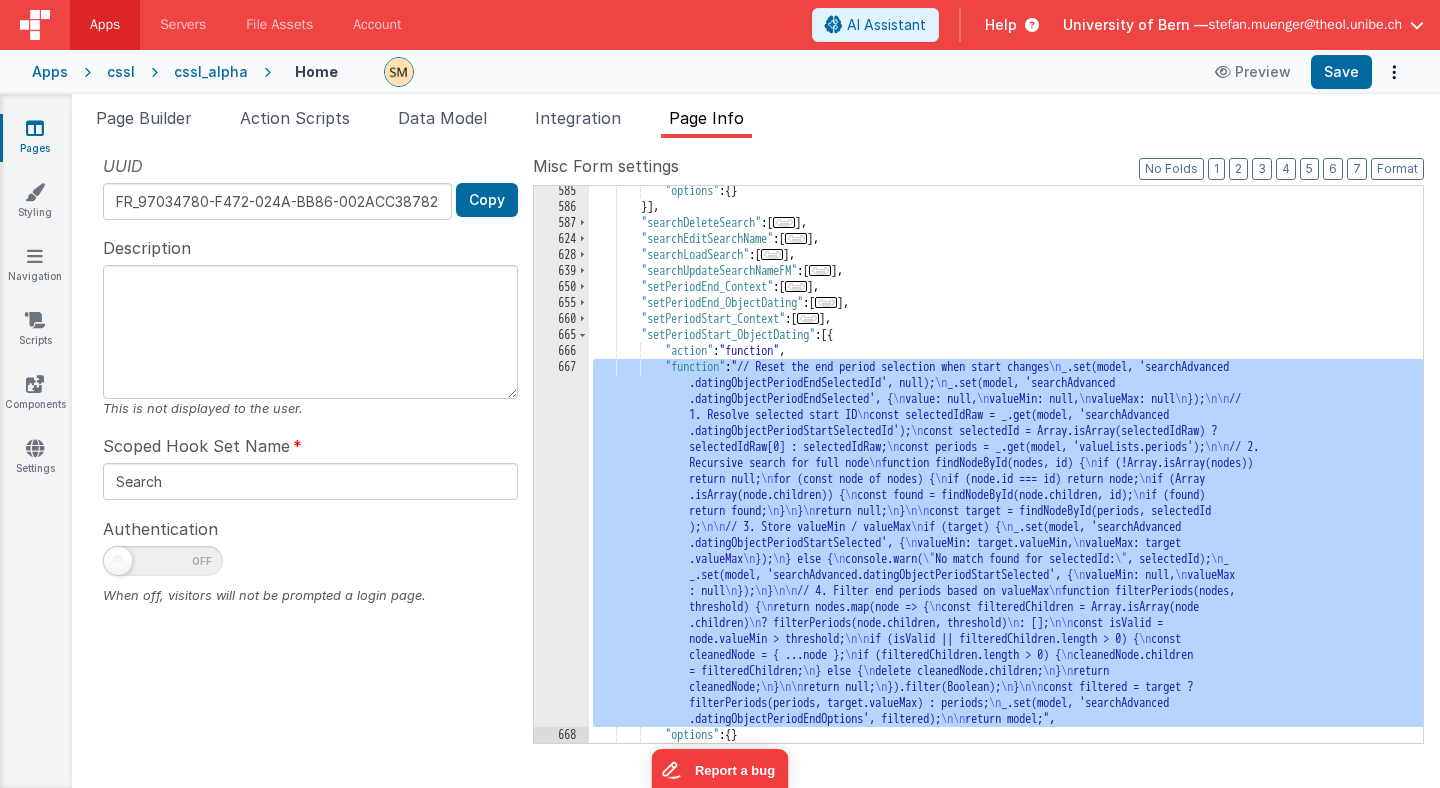 click on "667" at bounding box center (561, 543) 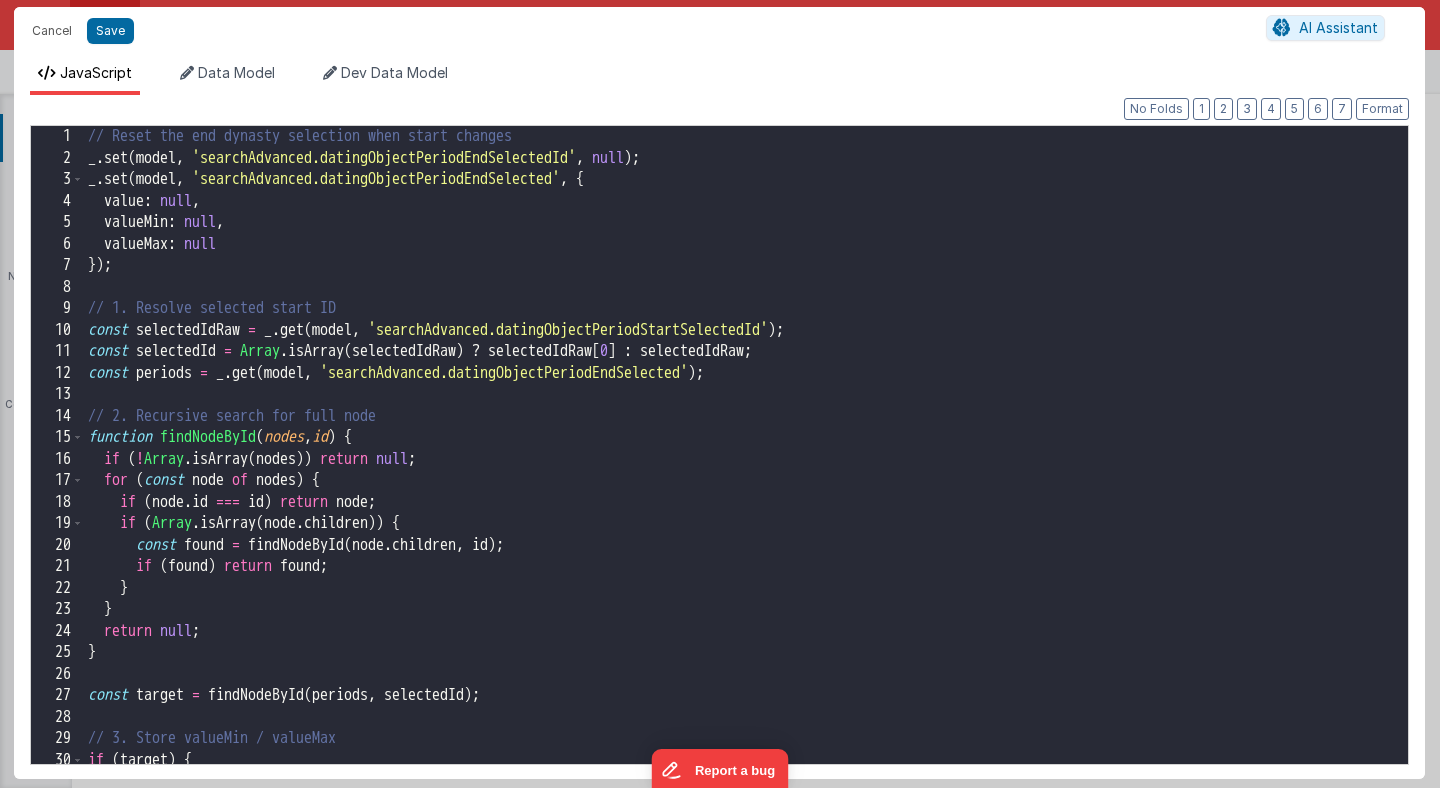 click on "// Reset the end period selection when start changes _ . set ( model ,   'searchAdvanced.datingObjectPeriodEndSelectedId' ,   null ) ; _ . set ( model ,   'searchAdvanced.datingObjectPeriodEndSelected' ,   {    value :   null ,    valueMin :   null ,    valueMax :   null }) ; // 1. Resolve selected start ID const   selectedIdRaw   =   _ . get ( model ,   'searchAdvanced.datingObjectPeriodStartSelectedId' ) ; const   selectedId   =   Array . isArray ( selectedIdRaw )   ?   selectedIdRaw [ 0 ]   :   selectedIdRaw ; const   periods   =   _ . get ( model ,   'valueLists.periods' ) ; // 2. Recursive search for full node function   findNodeById ( nodes ,  id )   {    if   ( ! Array . isArray ( nodes ))   return   null ;    for   ( const   node   of   nodes )   {      if   ( node . id   ===   id )   return   node ;      if   ( Array . isArray ( node . children ))   {         const   found   =   findNodeById ( node . children ,   id ) ;         if   ( found )   return   found ;      }    }    return   null ; } const" at bounding box center (746, 466) 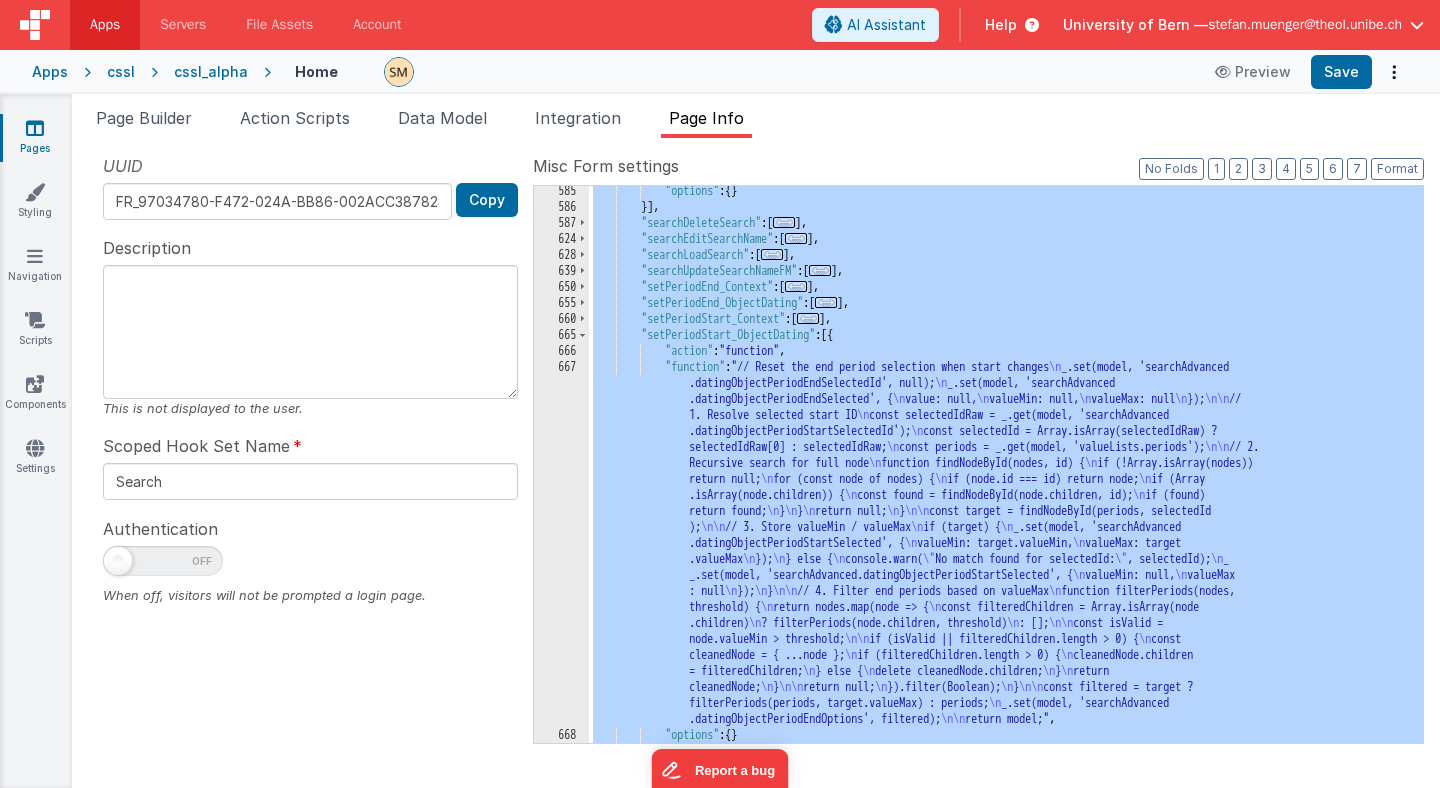 click on ""setPeriodStart_ObjectDating" :  [{                                              "action" :  "function" ,                                              "function" :  "// Reset the end period selection when start changes
_.set(model, 'searchAdvanced.datingObjectPeriodEndSelectedId', null);
_.set(model, 'searchAdvanced.datingObjectPeriodEndSelected', {
value: null,
valueMin: null,
valueMax: null
});
//                   1. Resolve selected start ID
const selectedIdRaw = _.get(model, 'searchAdvanced.datingObjectPeriodStartSelectedId');
}" at bounding box center (1006, 477) 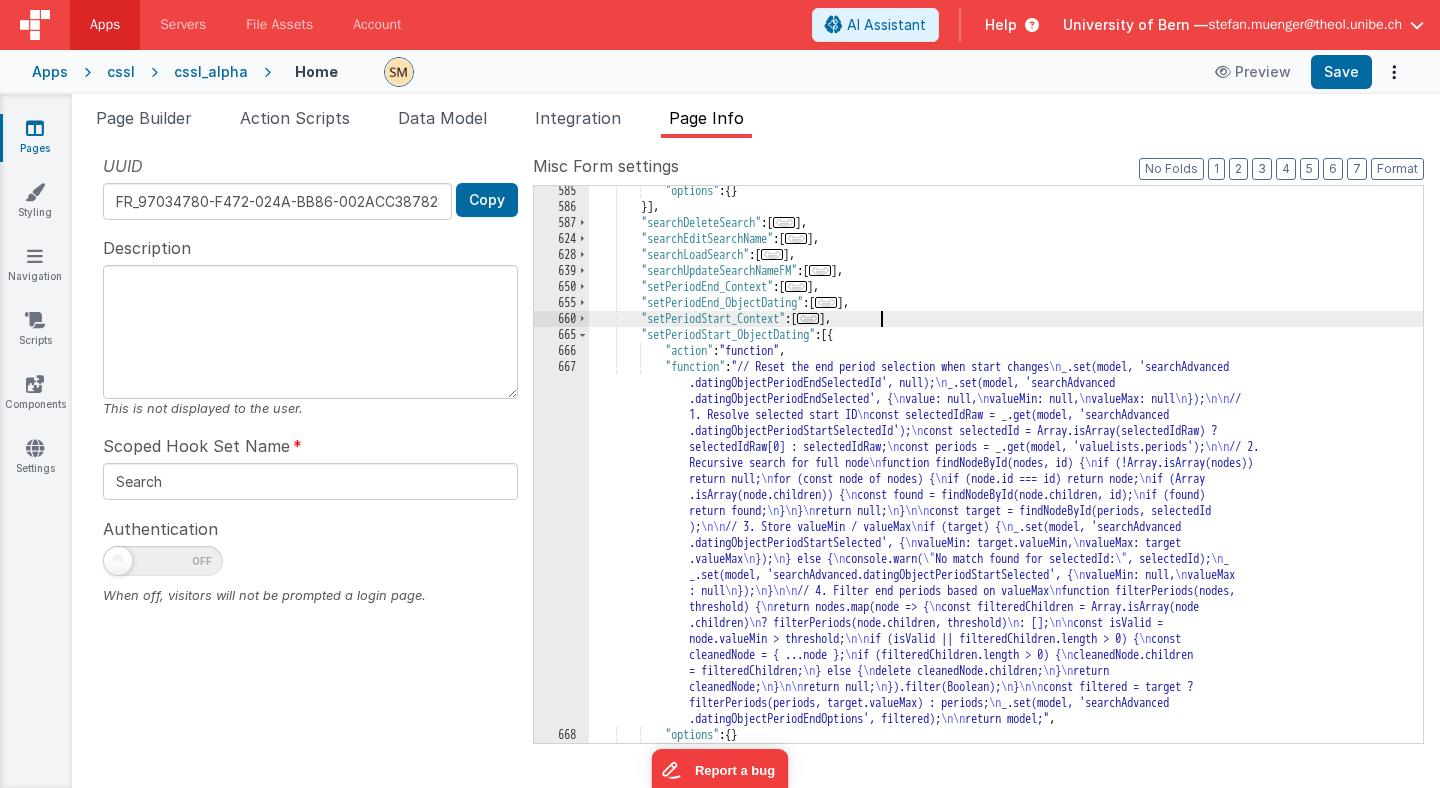 click on ""setPeriodStart_ObjectDating" :  [{                                              "action" :  "function" ,                                              "function" :  "// Reset the end period selection when start changes
_.set(model, 'searchAdvanced.datingObjectPeriodEndSelectedId', null);
_.set(model, 'searchAdvanced.datingObjectPeriodEndSelected', {
value: null,
valueMin: null,
valueMax: null
});
//                   1. Resolve selected start ID
const selectedIdRaw = _.get(model, 'searchAdvanced.datingObjectPeriodStartSelectedId');
}" at bounding box center [1006, 477] 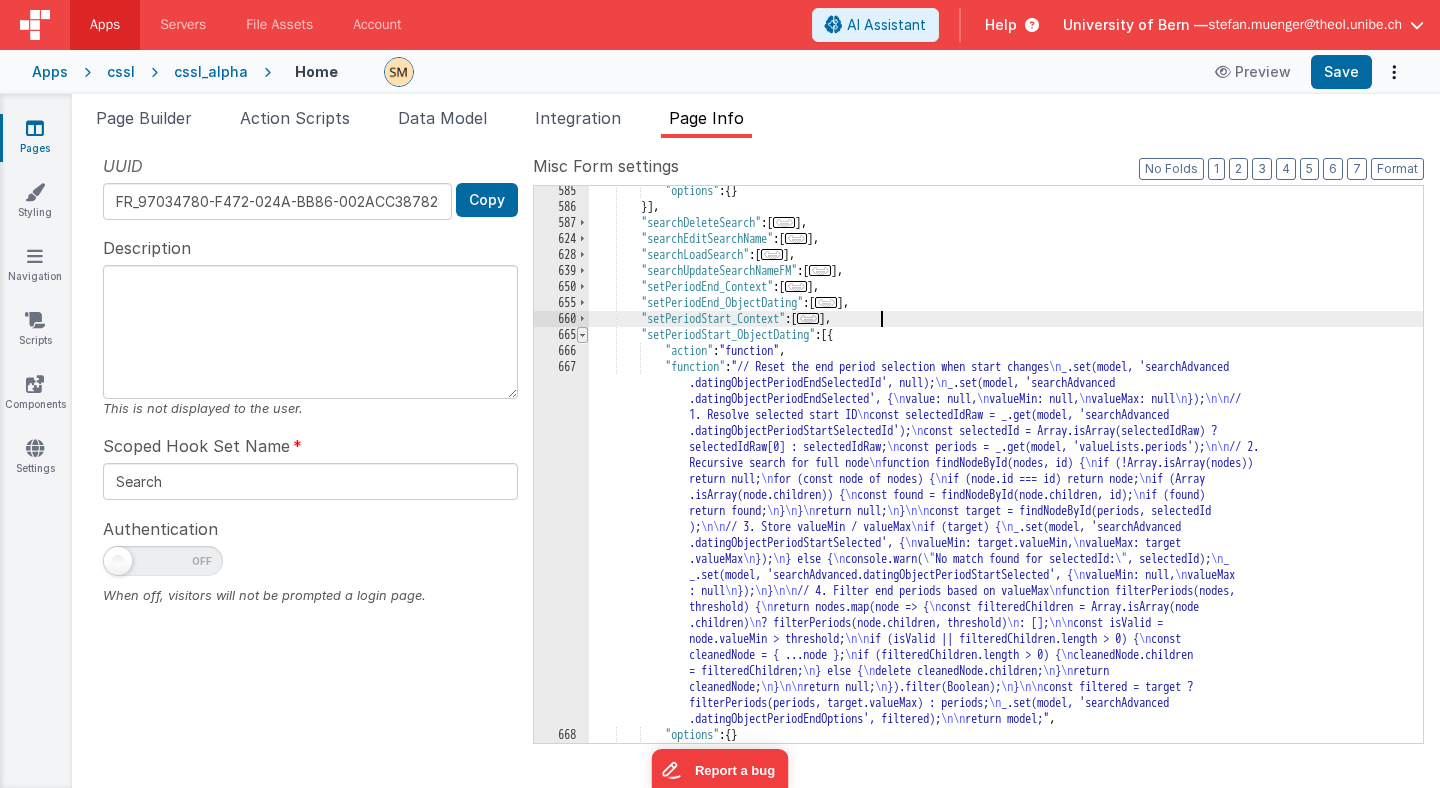 click at bounding box center [582, 335] 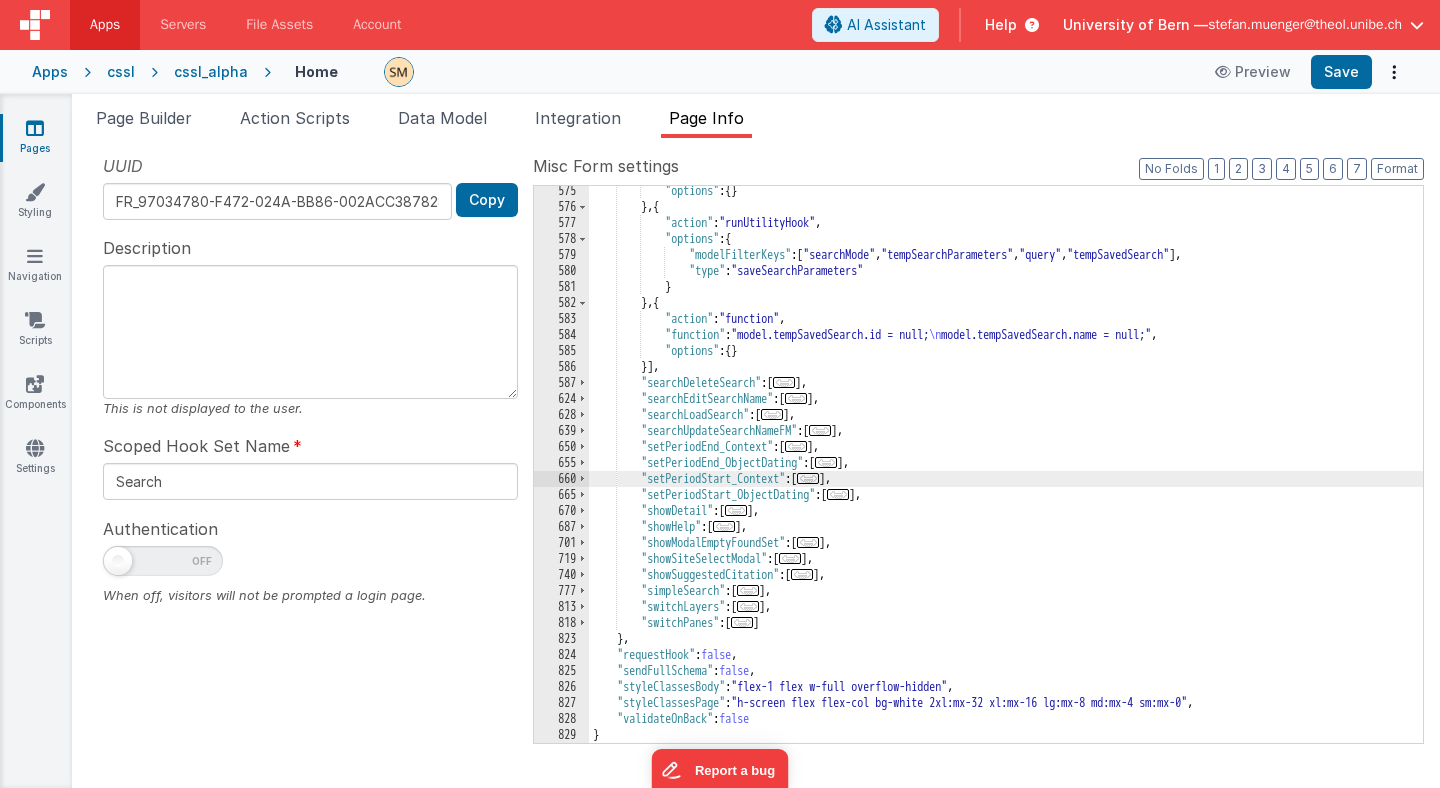 click on ""options" :  { }           } ,  {                                         "action" :  "runUtilityHook" ,                                         "options" :  {                                              "modelFilterKeys" :  [ "searchMode" ,  "tempSearchParameters" ,  "query" ,  "tempSavedSearch" ] ,                                              "type" :  "saveSearchParameters"                                         }                                    } ,  {                                         "action" :  "function" ,                                         "function" :  "model.tempSavedSearch.id = null;
model.tempSavedSearch.name = null;" ,                                         "options" :  { }                                    }] ,                                          "searchDeleteSearch" :  [ ... ] ,                                          "searchEditSearchName" :  [ ... ] ,                                          "searchLoadSearch" :  [ ... ] ,                                          "searchUpdateSearchNameFM" :  [ ... ] ,                                          "setPeriodEnd_Context" :  [ ... ] ,                                          "setPeriodEnd_ObjectDating" :  [ ... ] ,                                          "setPeriodStart_Context" :  [ ... ] ,                                          "setPeriodStart_ObjectDating" :  [ ... ] ,                                          "showDetail" :  [ ... ] ,                                          "showHelp" :  [ ... ] ,                                          "showModalEmptyFoundSet" :  [ ... ]" at bounding box center [1006, 477] 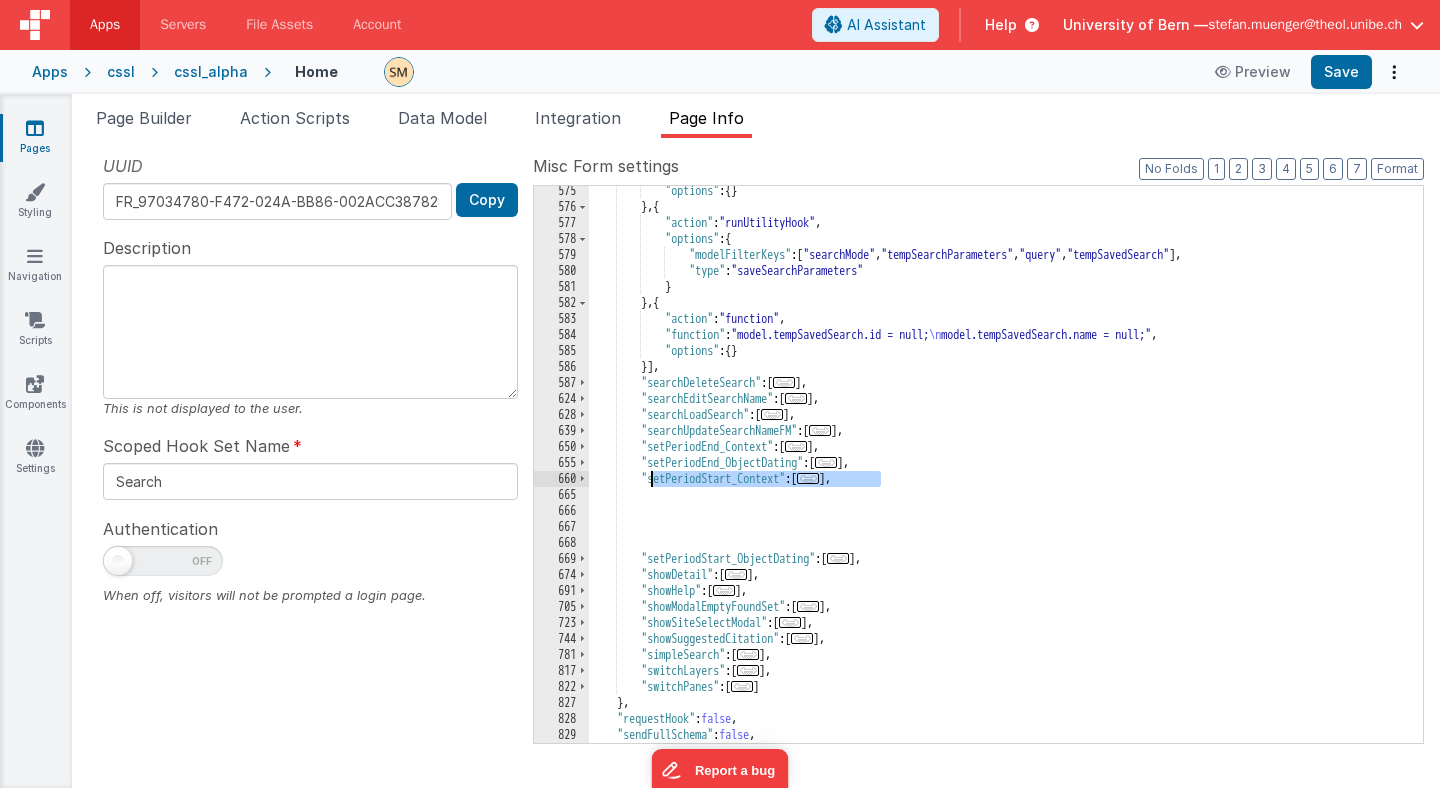 drag, startPoint x: 890, startPoint y: 478, endPoint x: 652, endPoint y: 480, distance: 238.0084 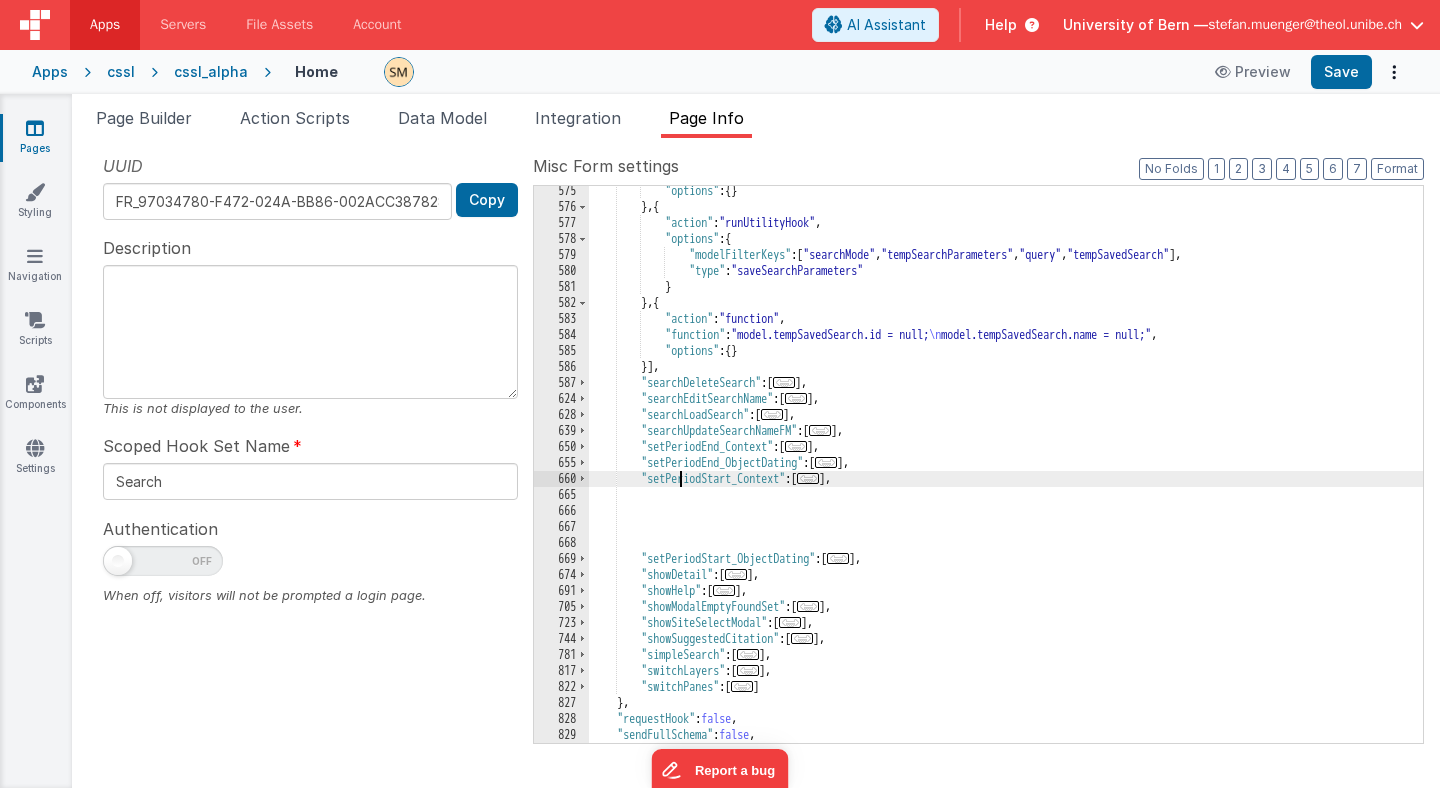 click on ""options" :  { }           } ,  {                                         "action" :  "runUtilityHook" ,                                         "options" :  {                                              "modelFilterKeys" :  [ "searchMode" ,  "tempSearchParameters" ,  "query" ,  "tempSavedSearch" ] ,                                              "type" :  "saveSearchParameters"                                         }                                    } ,  {                                         "action" :  "function" ,                                         "function" :  "model.tempSavedSearch.id = null;
model.tempSavedSearch.name = null;" ,                                         "options" :  { }                                    }] ,                                          "searchDeleteSearch" :  [ ... ] ,                                          "searchEditSearchName" :  [ ... ] ,                                          "searchLoadSearch" :  [ ... ] ,                                          "searchUpdateSearchNameFM" :  [ ... ] ,                                          "setPeriodEnd_Context" :  [ ... ] ,                                          "setPeriodEnd_ObjectDating" :  [ ... ] ,                                          "setPeriodStart_Context" :  [ ... ] ,                                                   "setPeriodStart_ObjectDating" :  [ ... ] ,                                          "showDetail" :  [ ... ] ,                                          "showHelp" :  [ ... ] ,                                          :" at bounding box center (1006, 464) 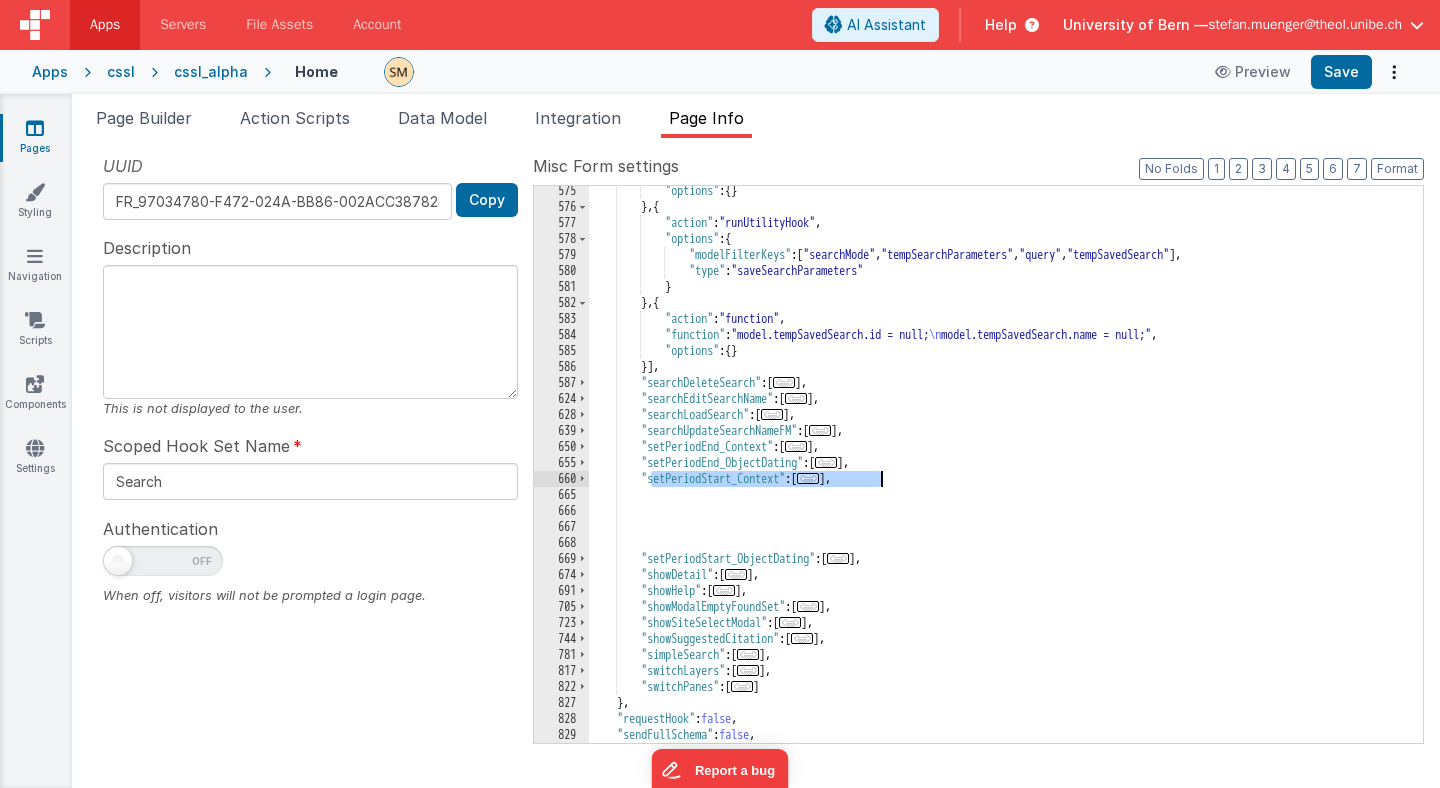drag, startPoint x: 652, startPoint y: 474, endPoint x: 899, endPoint y: 479, distance: 247.0506 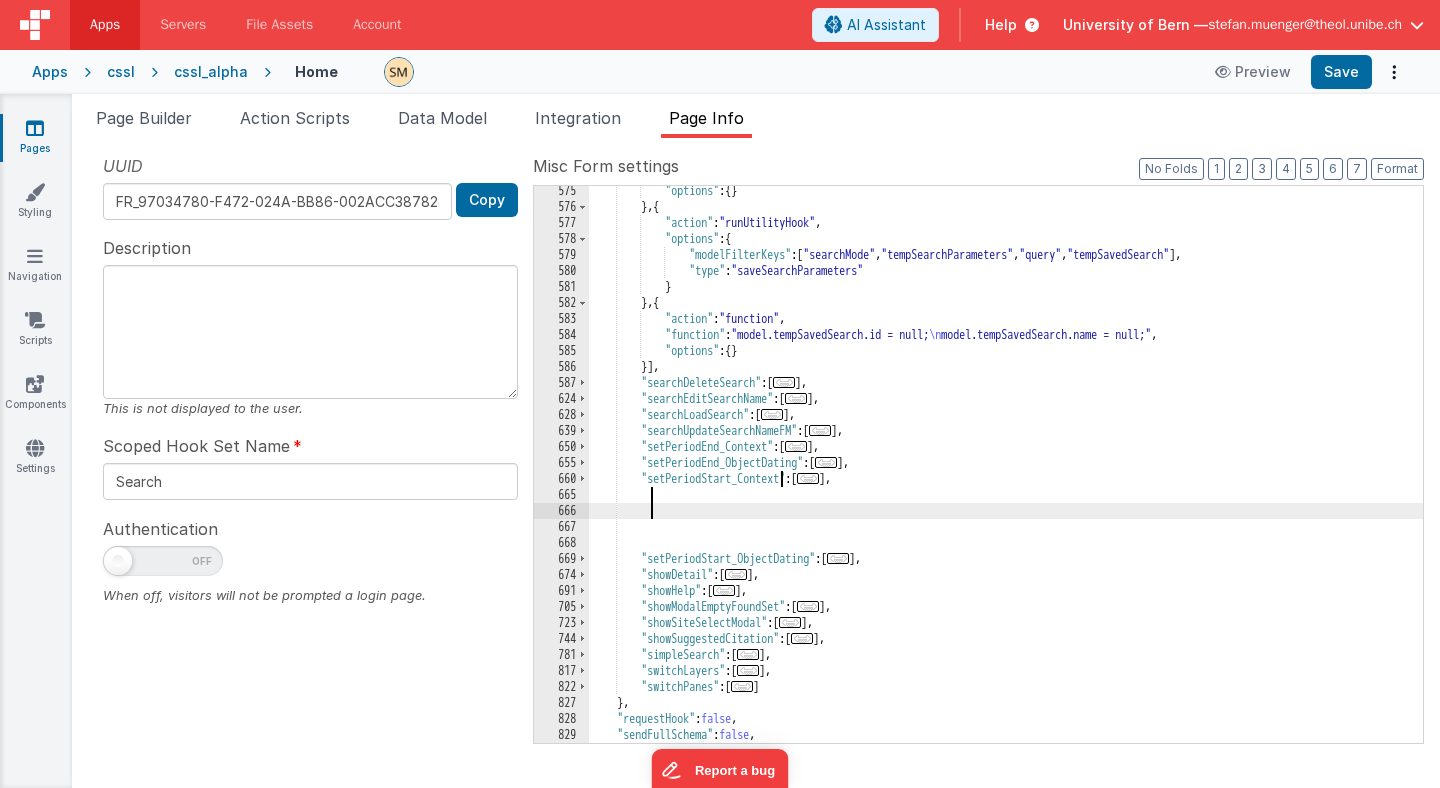 drag, startPoint x: 781, startPoint y: 477, endPoint x: 780, endPoint y: 512, distance: 35.014282 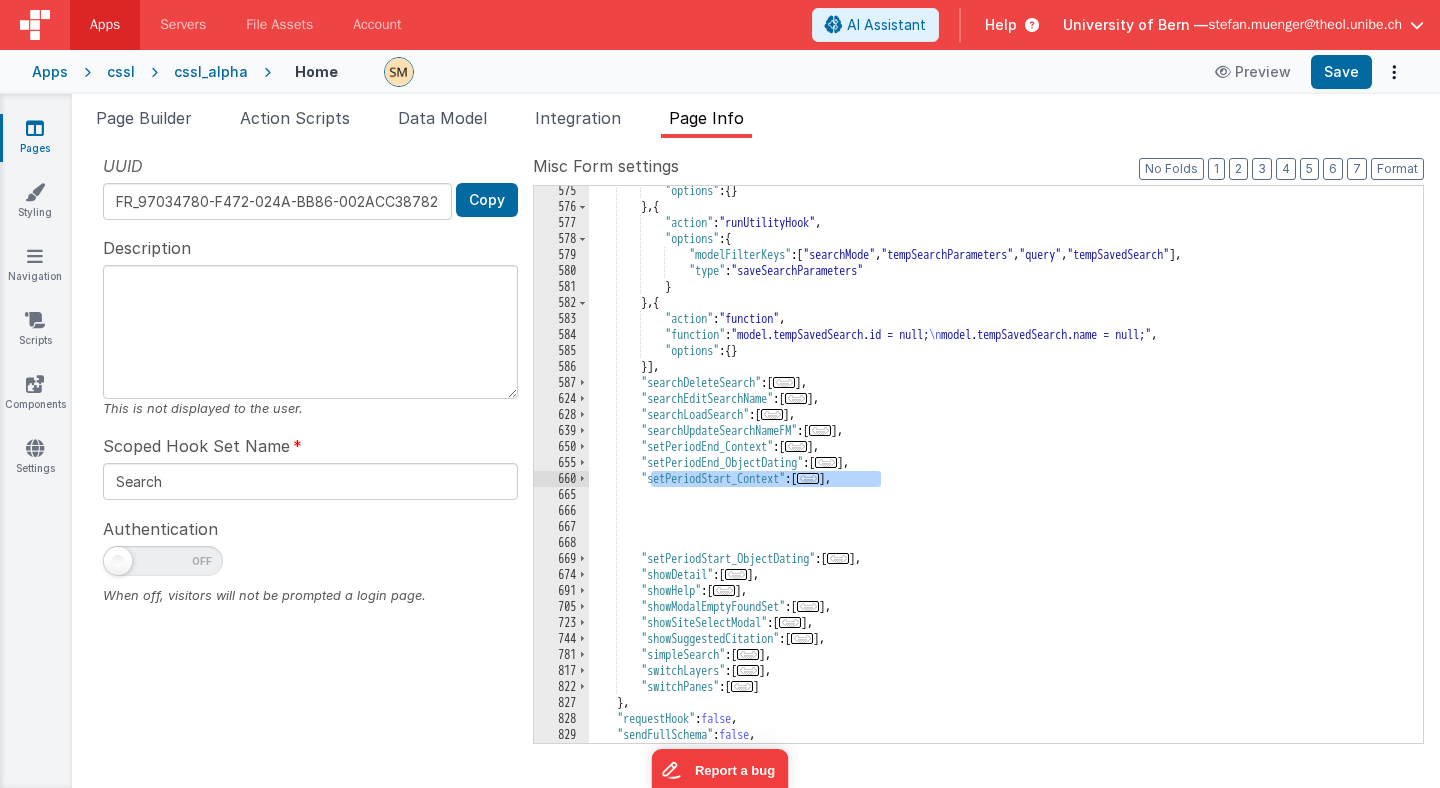 drag, startPoint x: 648, startPoint y: 478, endPoint x: 915, endPoint y: 479, distance: 267.00186 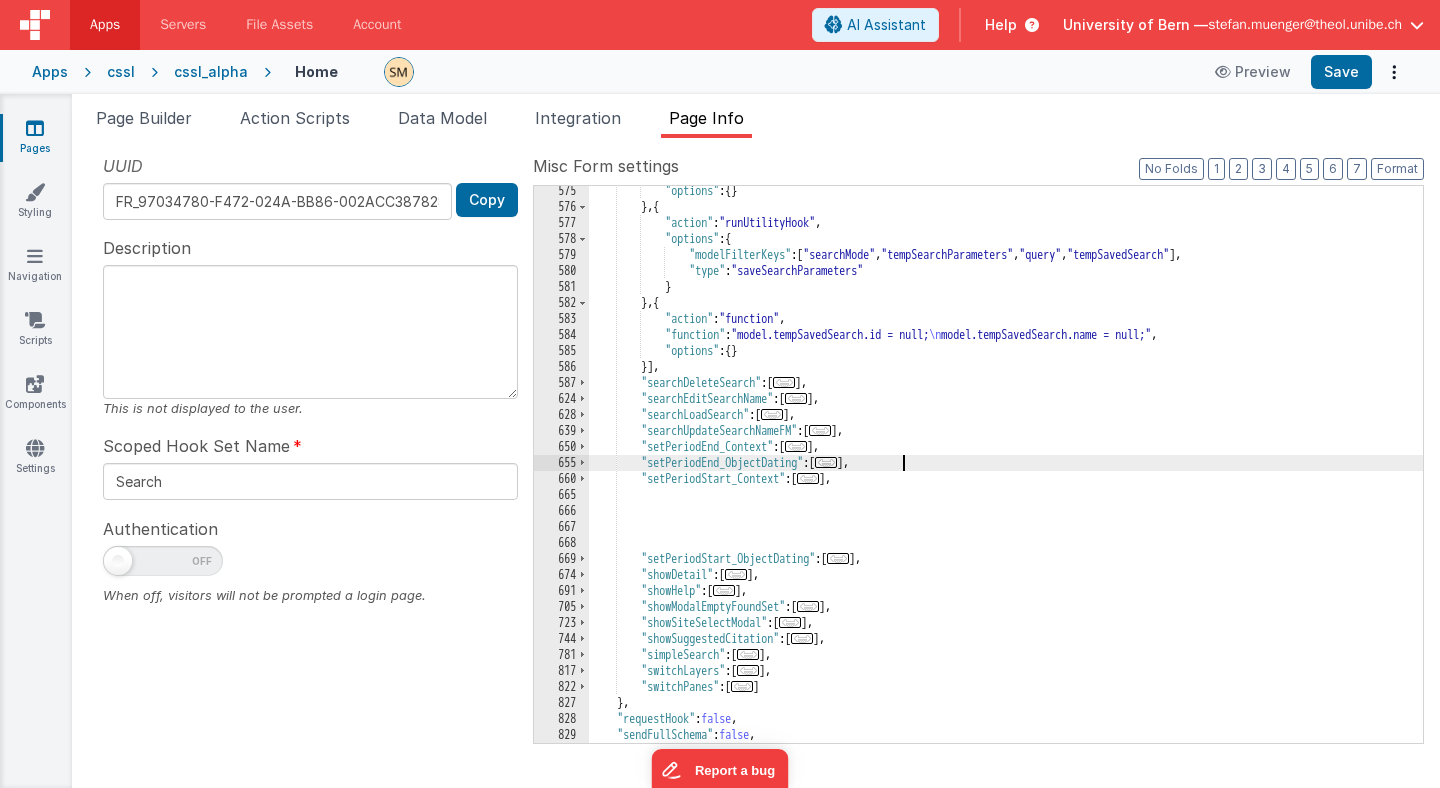 click on ""options" :  { }           } ,  {                                         "action" :  "runUtilityHook" ,                                         "options" :  {                                              "modelFilterKeys" :  [ "searchMode" ,  "tempSearchParameters" ,  "query" ,  "tempSavedSearch" ] ,                                              "type" :  "saveSearchParameters"                                         }                                    } ,  {                                         "action" :  "function" ,                                         "function" :  "model.tempSavedSearch.id = null;
model.tempSavedSearch.name = null;" ,                                         "options" :  { }                                    }] ,                                          "searchDeleteSearch" :  [ ... ] ,                                          "searchEditSearchName" :  [ ... ] ,                                          "searchLoadSearch" :  [ ... ] ,                                          "searchUpdateSearchNameFM" :  [ ... ] ,                                          "setPeriodEnd_Context" :  [ ... ] ,                                          "setPeriodEnd_ObjectDating" :  [ ... ] ,                                          "setPeriodStart_Context" :  [ ... ] ,                                                   "setPeriodStart_ObjectDating" :  [ ... ] ,                                          "showDetail" :  [ ... ] ,                                          "showHelp" :  [ ... ] ,                                          :" at bounding box center [1006, 477] 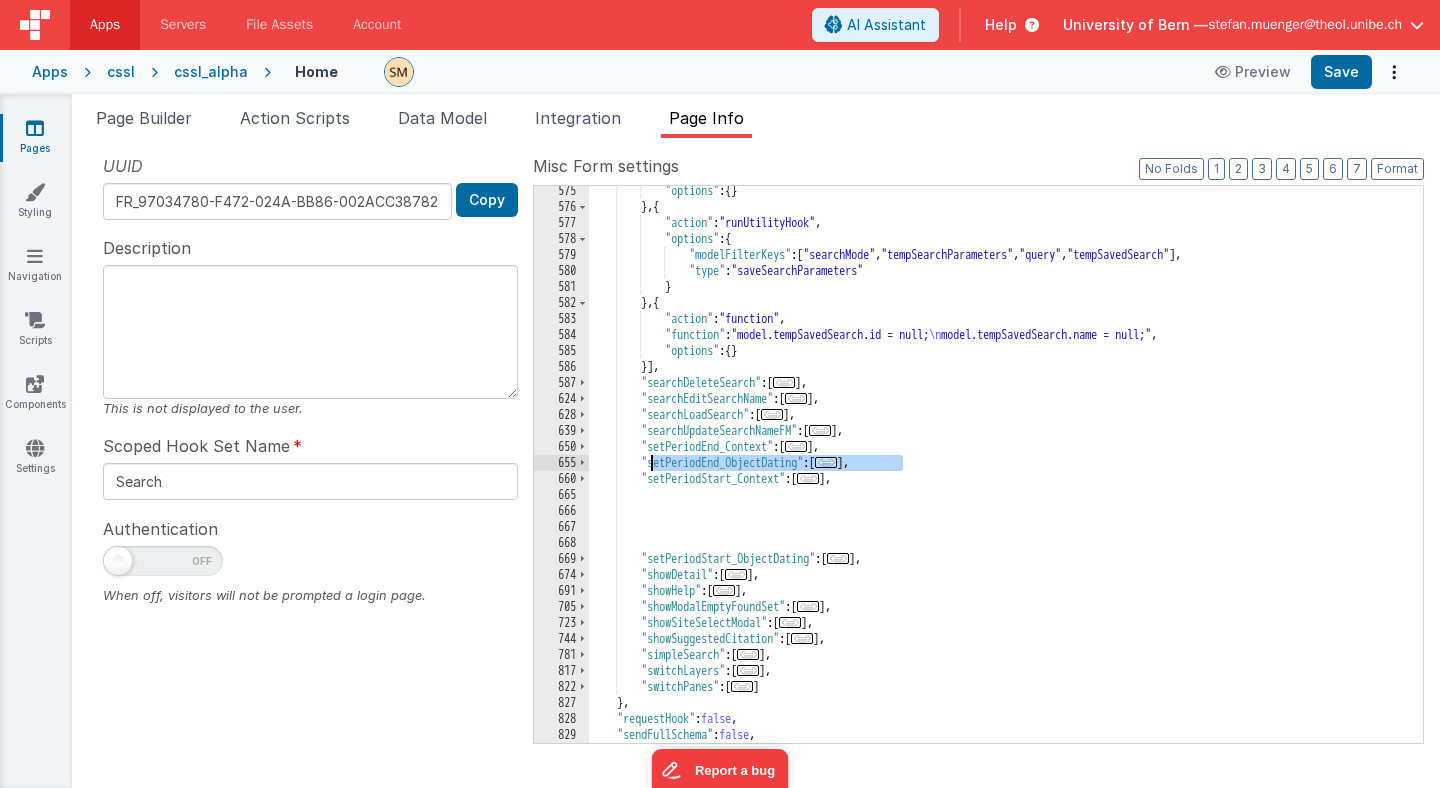 drag, startPoint x: 905, startPoint y: 463, endPoint x: 653, endPoint y: 462, distance: 252.00198 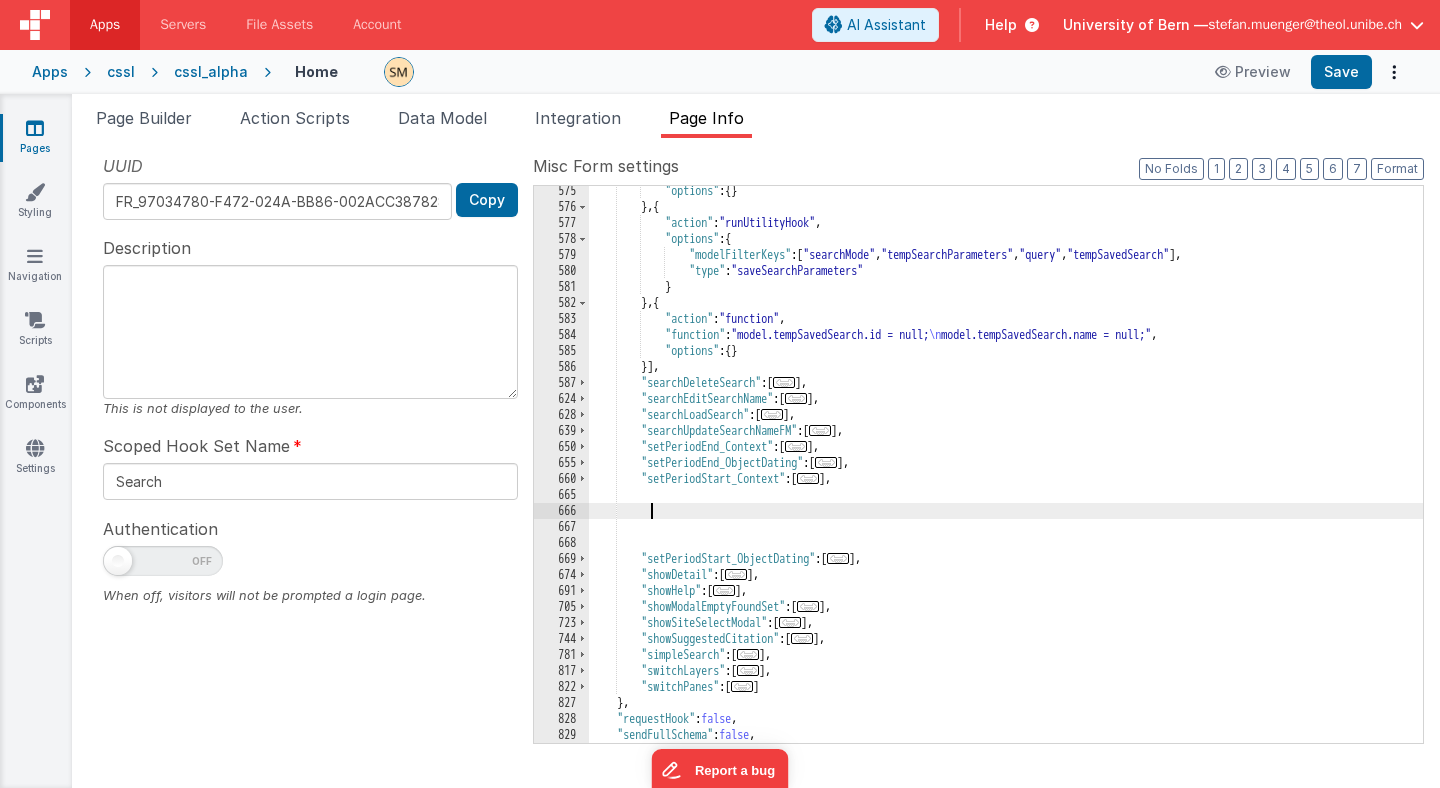 click on ""options" :  { }           } ,  {                                         "action" :  "runUtilityHook" ,                                         "options" :  {                                              "modelFilterKeys" :  [ "searchMode" ,  "tempSearchParameters" ,  "query" ,  "tempSavedSearch" ] ,                                              "type" :  "saveSearchParameters"                                         }                                    } ,  {                                         "action" :  "function" ,                                         "function" :  "model.tempSavedSearch.id = null;
model.tempSavedSearch.name = null;" ,                                         "options" :  { }                                    }] ,                                          "searchDeleteSearch" :  [ ... ] ,                                          "searchEditSearchName" :  [ ... ] ,                                          "searchLoadSearch" :  [ ... ] ,                                          "searchUpdateSearchNameFM" :  [ ... ] ,                                          "setPeriodEnd_Context" :  [ ... ] ,                                          "setPeriodEnd_ObjectDating" :  [ ... ] ,                                          "setPeriodStart_Context" :  [ ... ] ,                                                   "setPeriodStart_ObjectDating" :  [ ... ] ,                                          "showDetail" :  [ ... ] ,                                          "showHelp" :  [ ... ] ,                                          :" at bounding box center (1006, 477) 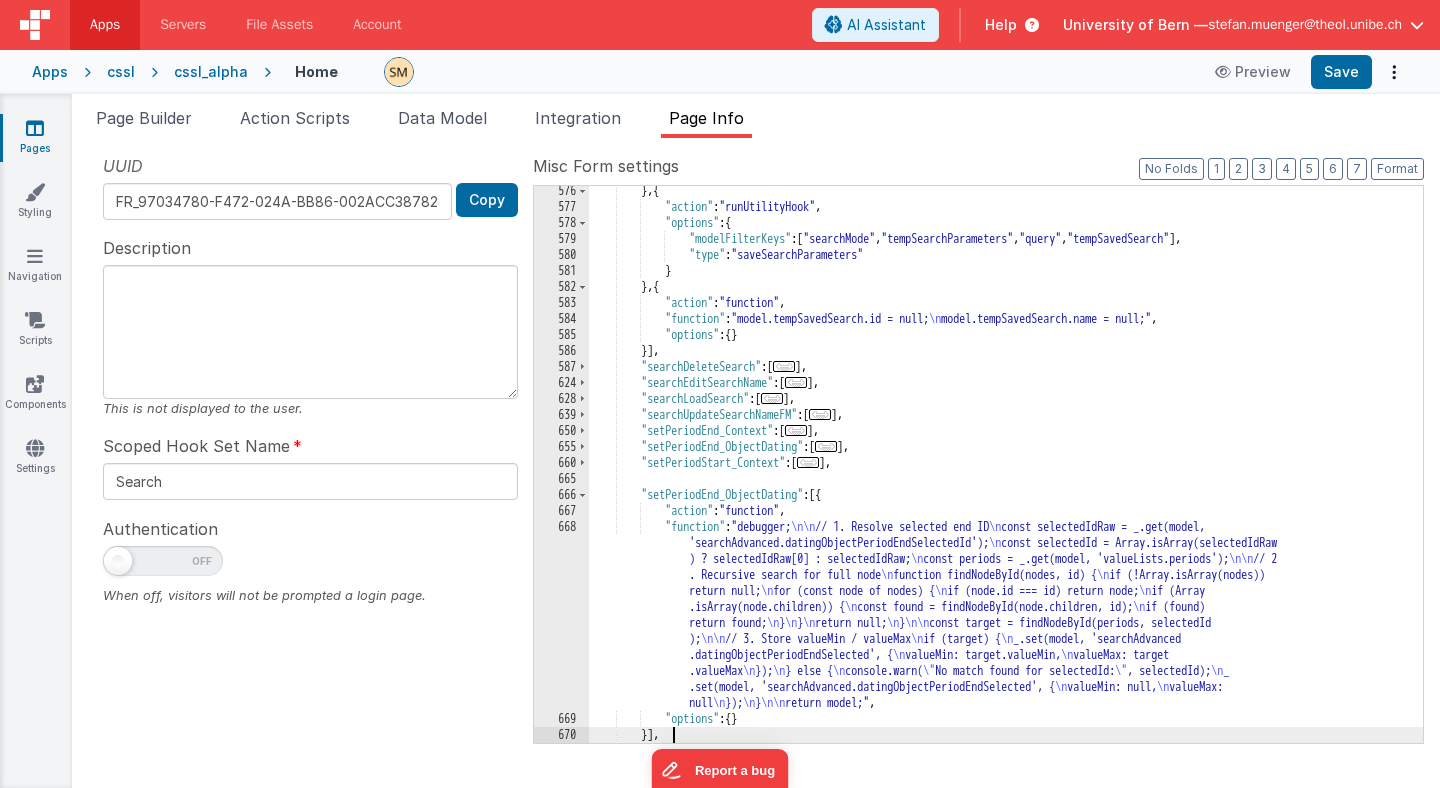 scroll, scrollTop: 2547, scrollLeft: 0, axis: vertical 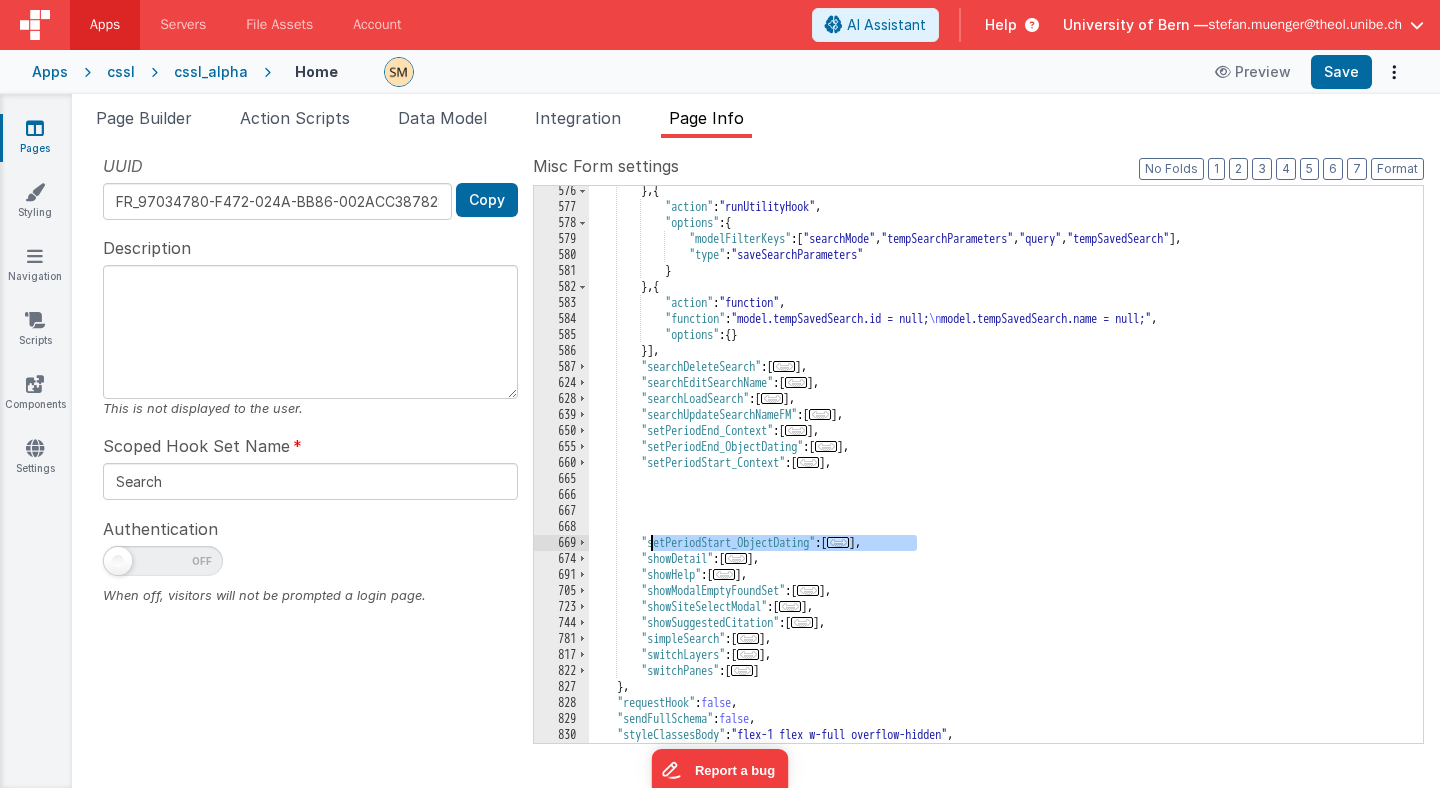 drag, startPoint x: 931, startPoint y: 546, endPoint x: 648, endPoint y: 542, distance: 283.02826 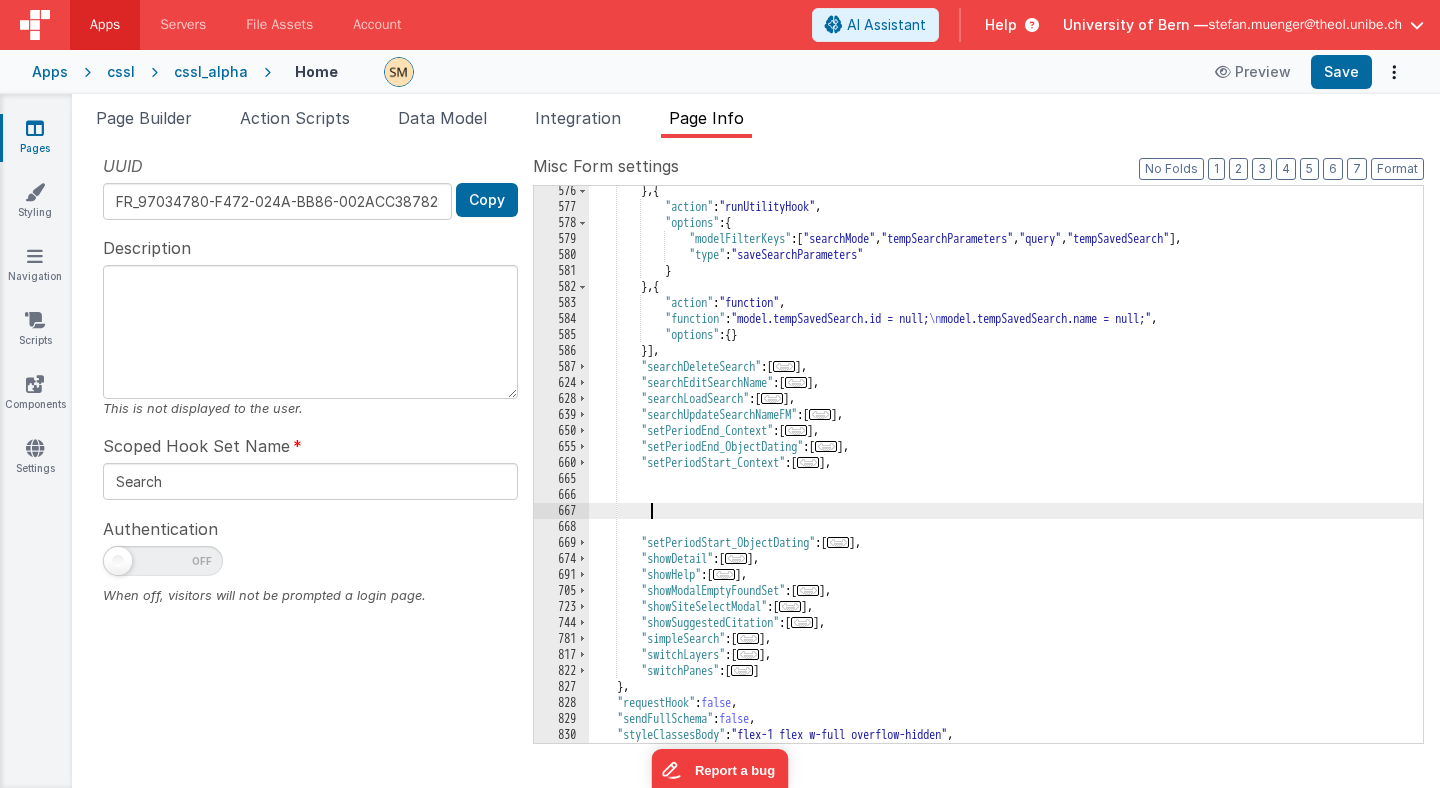 click on "} ,  {                                         "action" :  "runUtilityHook" ,                                         "options" :  {                                              "modelFilterKeys" :  [ "searchMode" ,  "tempSearchParameters" ,  "query" ,  "tempSavedSearch" ] ,                                              "type" :  "saveSearchParameters"                                         }                                    } ,  {                                         "action" :  "function" ,                                         "function" :  "model.tempSavedSearch.id = null;
model.tempSavedSearch.name = null;" ,                                         "options" :  { }                                    }] ,                                          "searchDeleteSearch" :  [ ... ] ,                                          "searchEditSearchName" :  [ ... ] ,                                          "searchLoadSearch" :  [ ... ] ,                                          "searchUpdateSearchNameFM" :  [ ... ] ,                                          "setPeriodEnd_Context" :  [ ... ] ,                                          "setPeriodEnd_ObjectDating" :  [ ... ] ,                                          "setPeriodStart_Context" :  [ ... ] ,                                                   "setPeriodStart_ObjectDating" :  [ ... ] ,                                          "showDetail" :  [ ... ] ,                                          "showHelp" :  [ ... ] ,                                          : "" at bounding box center (1006, 477) 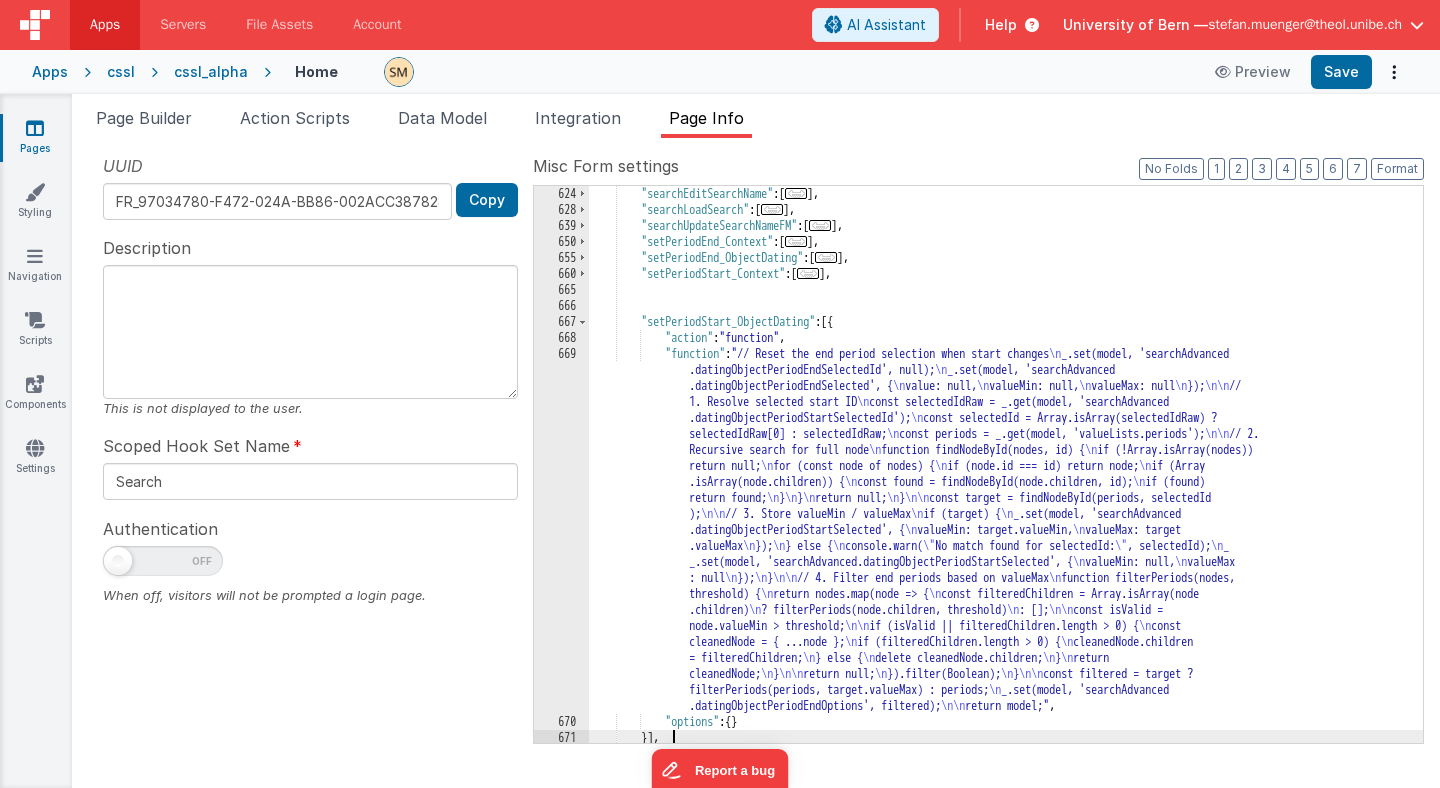 scroll, scrollTop: 2730, scrollLeft: 0, axis: vertical 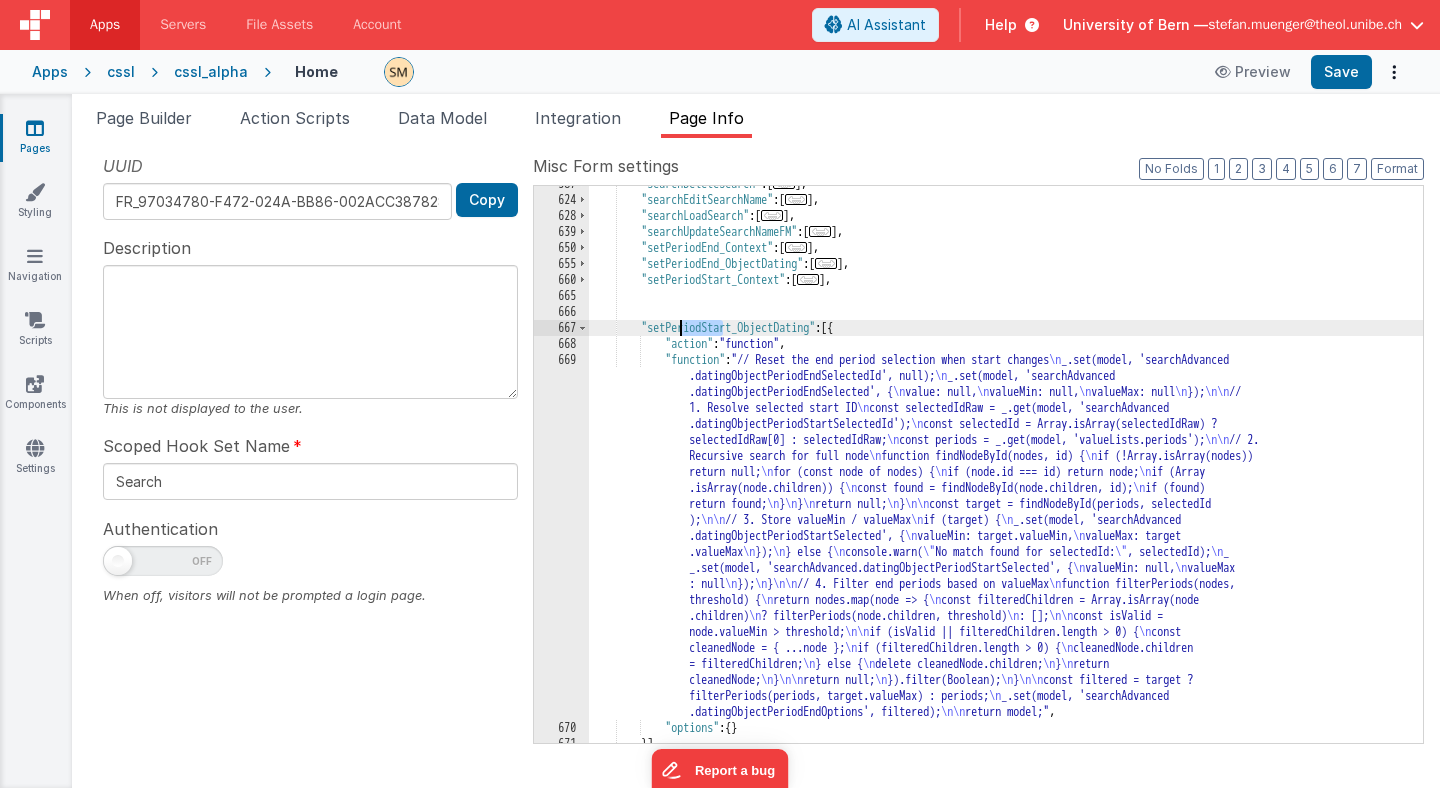 drag, startPoint x: 724, startPoint y: 326, endPoint x: 677, endPoint y: 330, distance: 47.169907 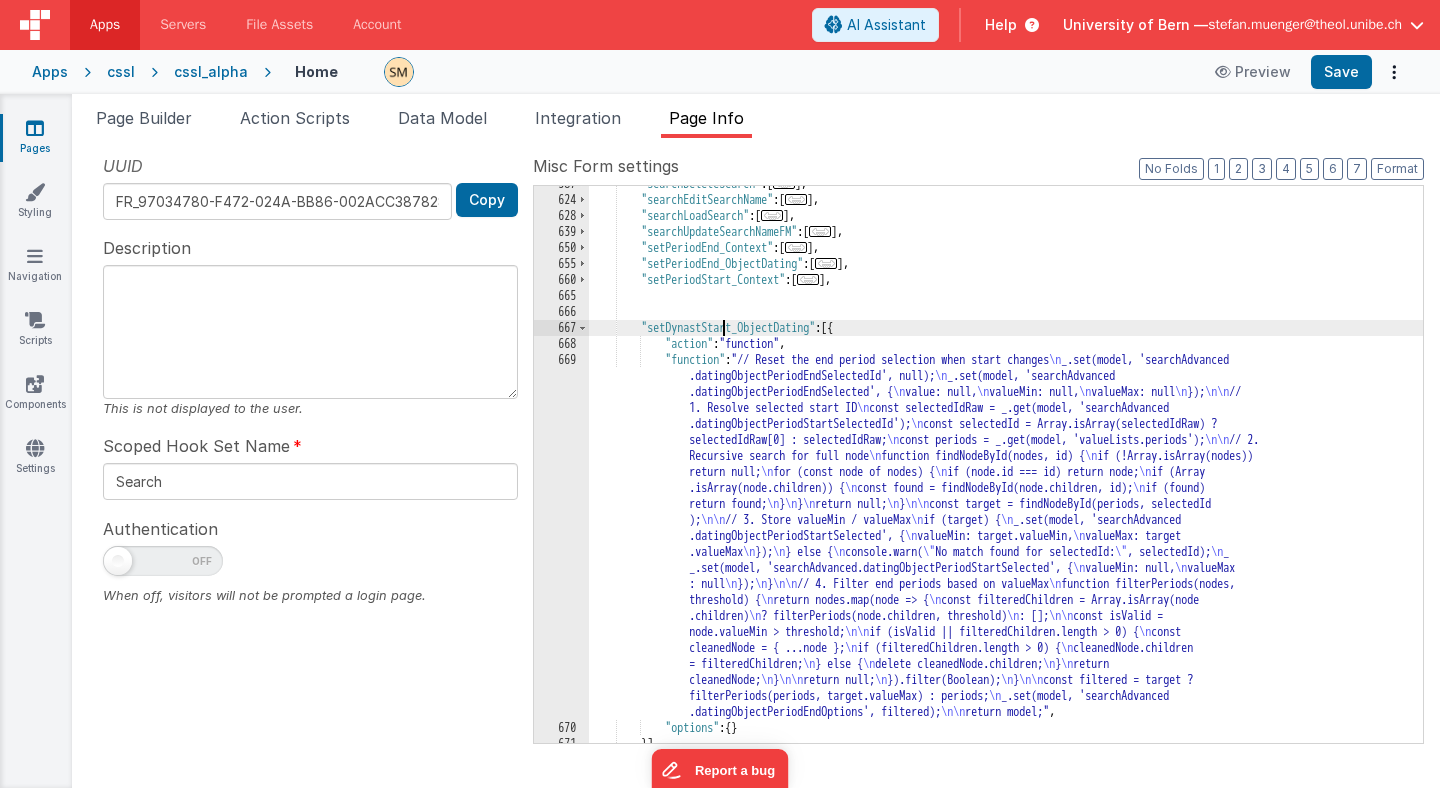 type 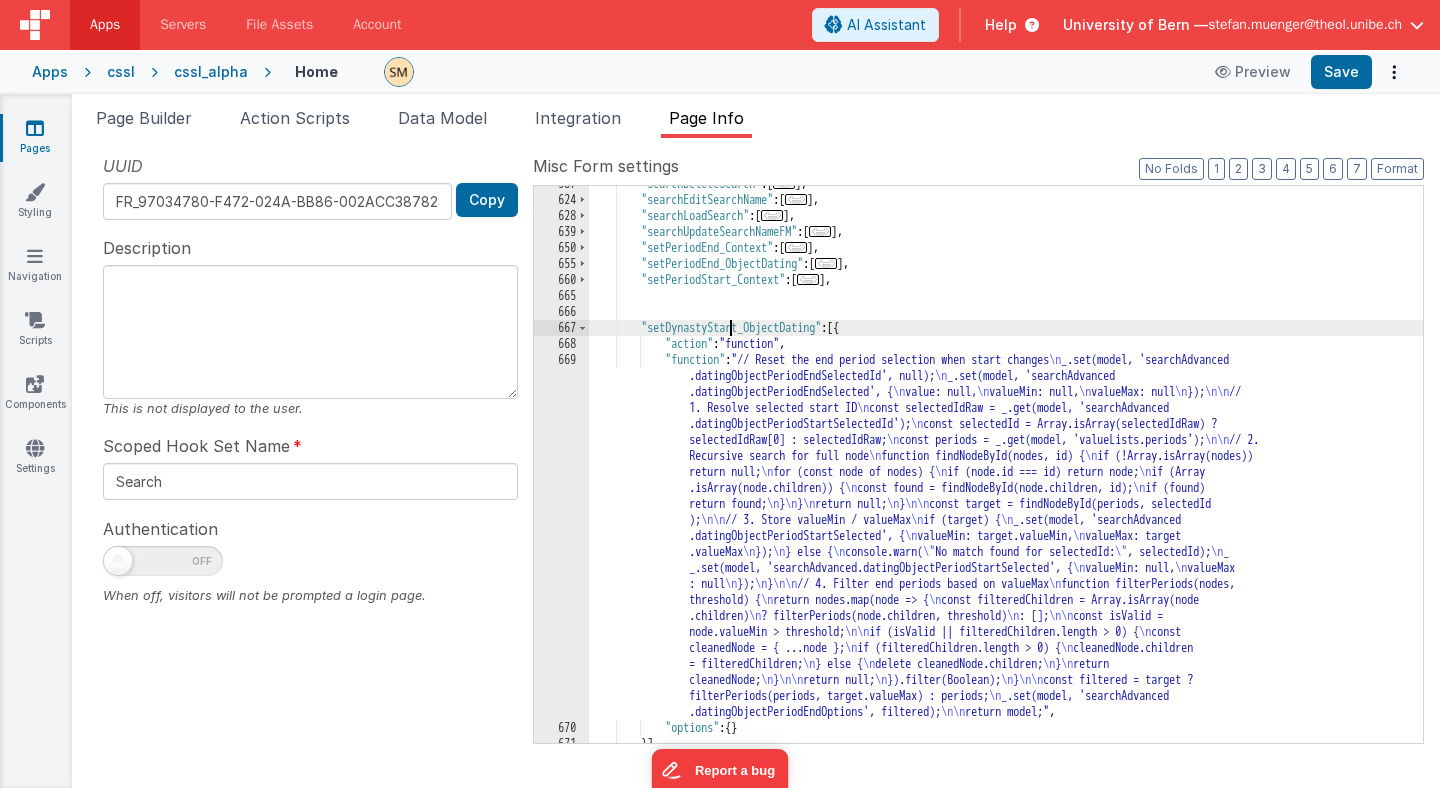 click on "669" at bounding box center [561, 536] 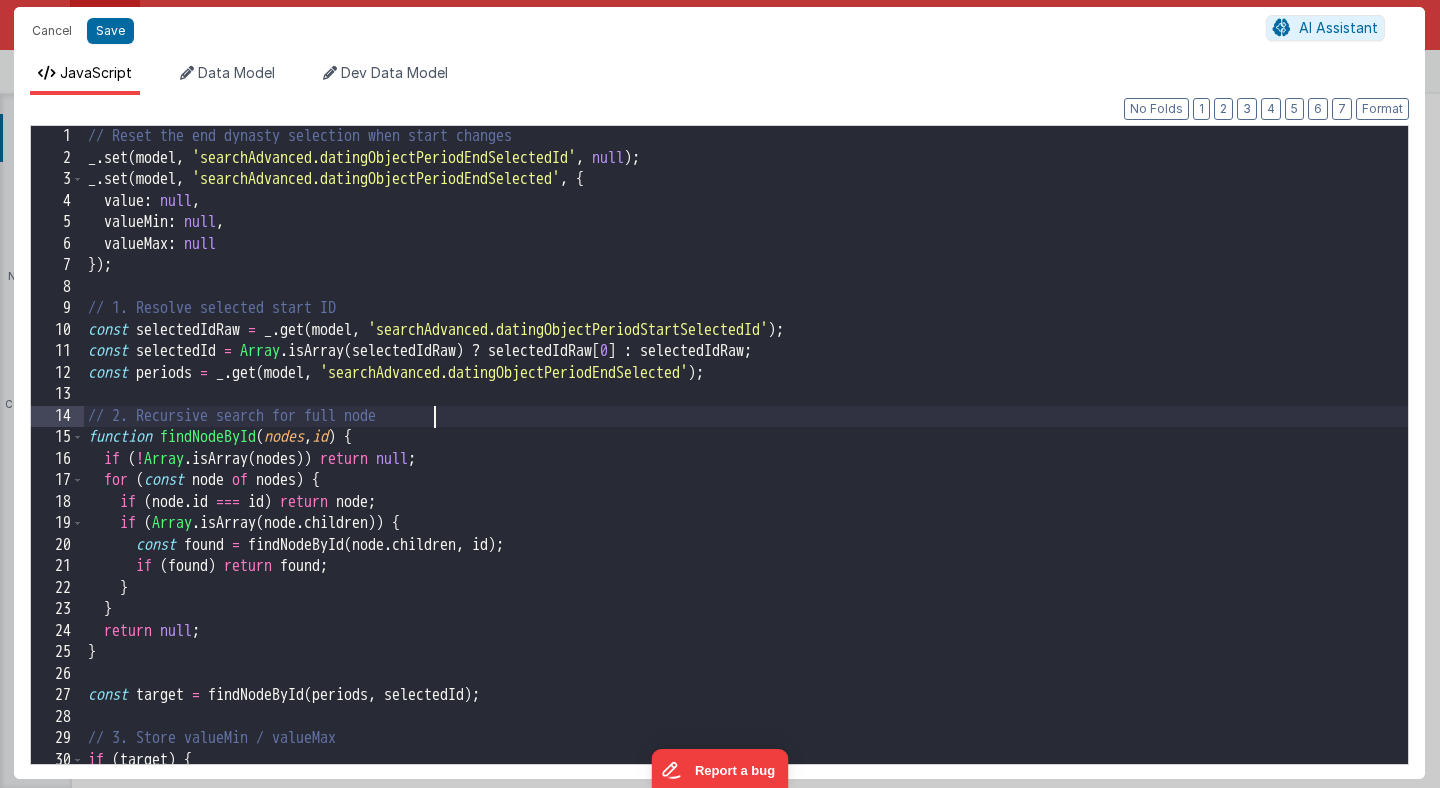 click on "// Reset the end period selection when start changes _ . set ( model ,   'searchAdvanced.datingObjectPeriodEndSelectedId' ,   null ) ; _ . set ( model ,   'searchAdvanced.datingObjectPeriodEndSelected' ,   {    value :   null ,    valueMin :   null ,    valueMax :   null }) ; // 1. Resolve selected start ID const   selectedIdRaw   =   _ . get ( model ,   'searchAdvanced.datingObjectPeriodStartSelectedId' ) ; const   selectedId   =   Array . isArray ( selectedIdRaw )   ?   selectedIdRaw [ 0 ]   :   selectedIdRaw ; const   periods   =   _ . get ( model ,   'valueLists.periods' ) ; // 2. Recursive search for full node function   findNodeById ( nodes ,  id )   {    if   ( ! Array . isArray ( nodes ))   return   null ;    for   ( const   node   of   nodes )   {      if   ( node . id   ===   id )   return   node ;      if   ( Array . isArray ( node . children ))   {         const   found   =   findNodeById ( node . children ,   id ) ;         if   ( found )   return   found ;      }    }    return   null ; } const" at bounding box center [746, 466] 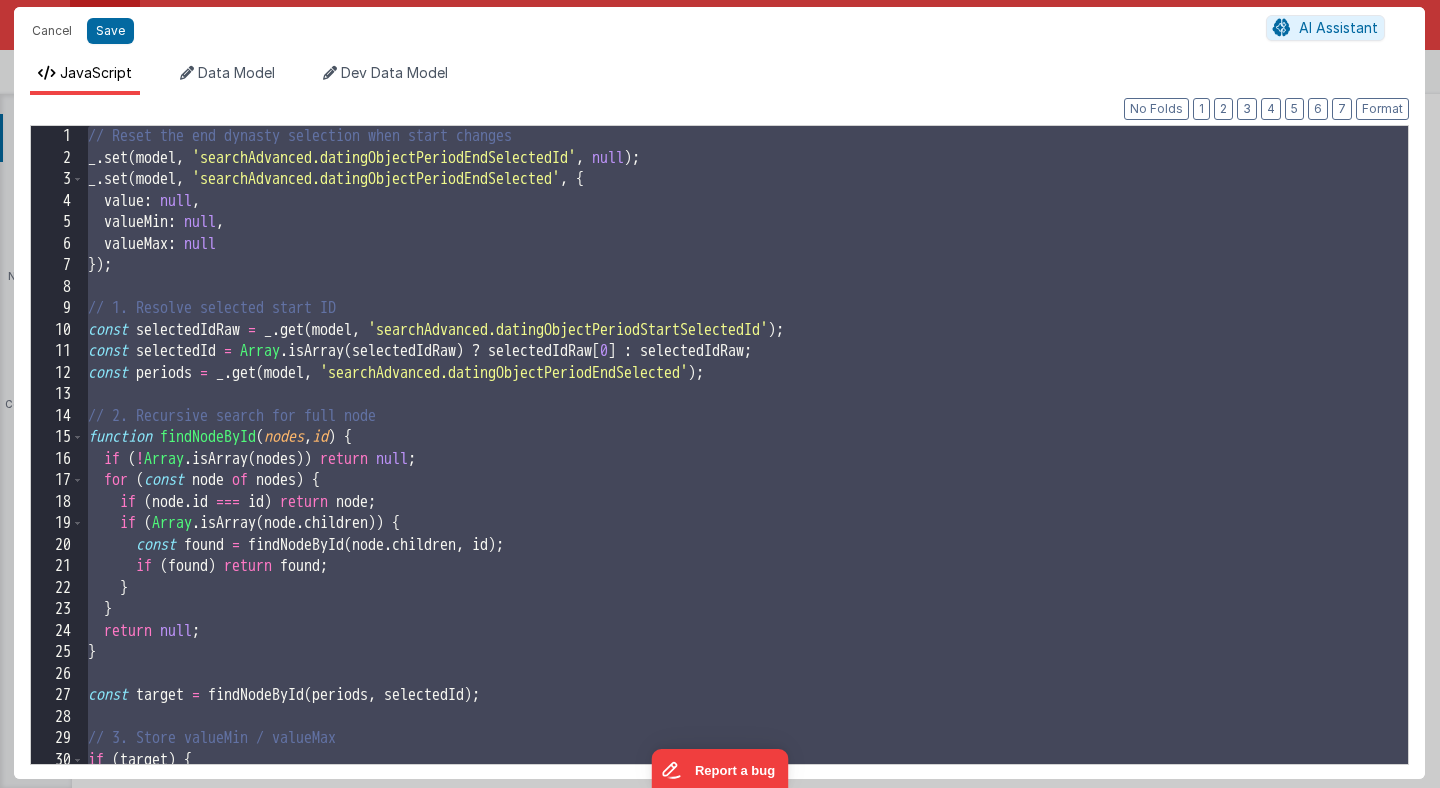 scroll, scrollTop: 845, scrollLeft: 0, axis: vertical 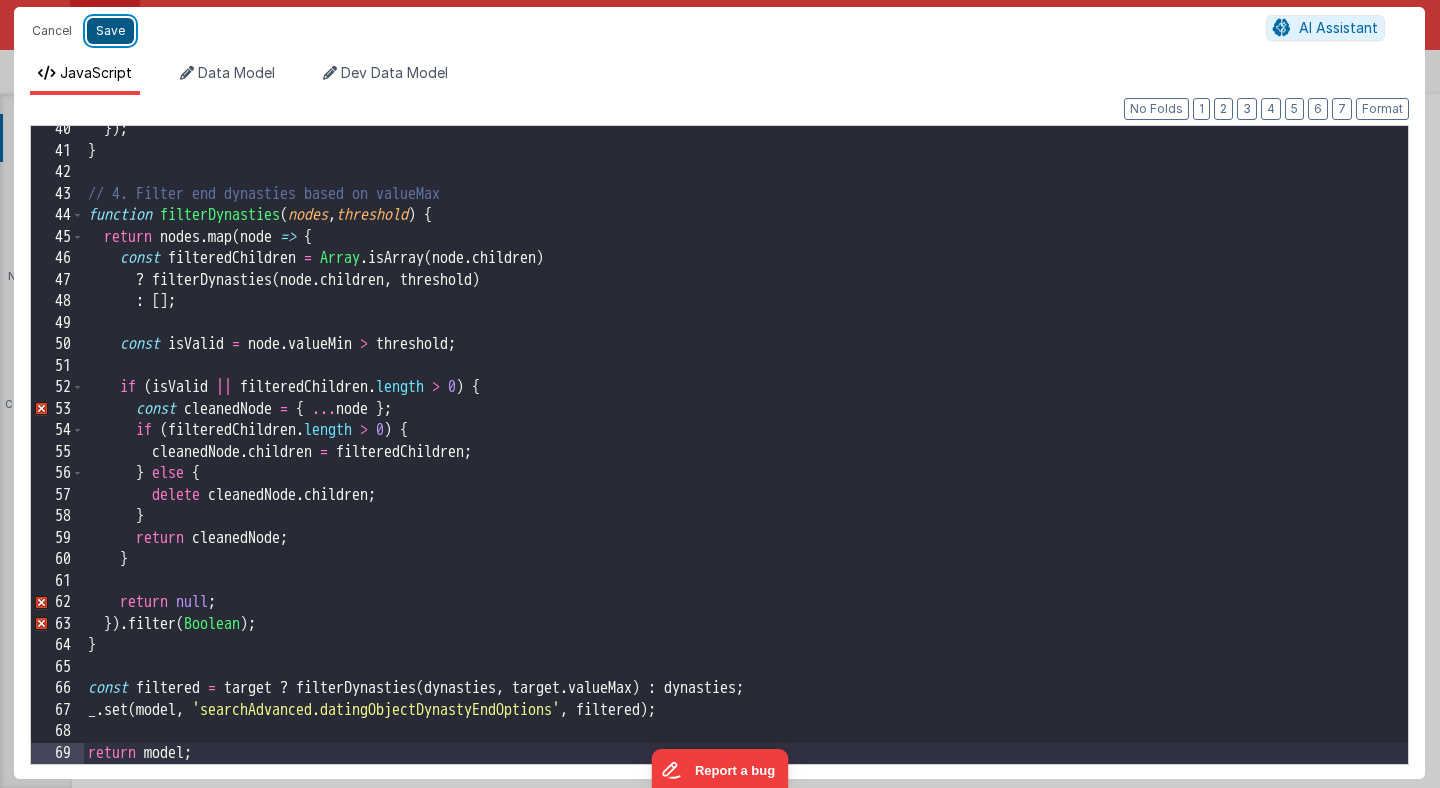 click on "Save" at bounding box center (110, 31) 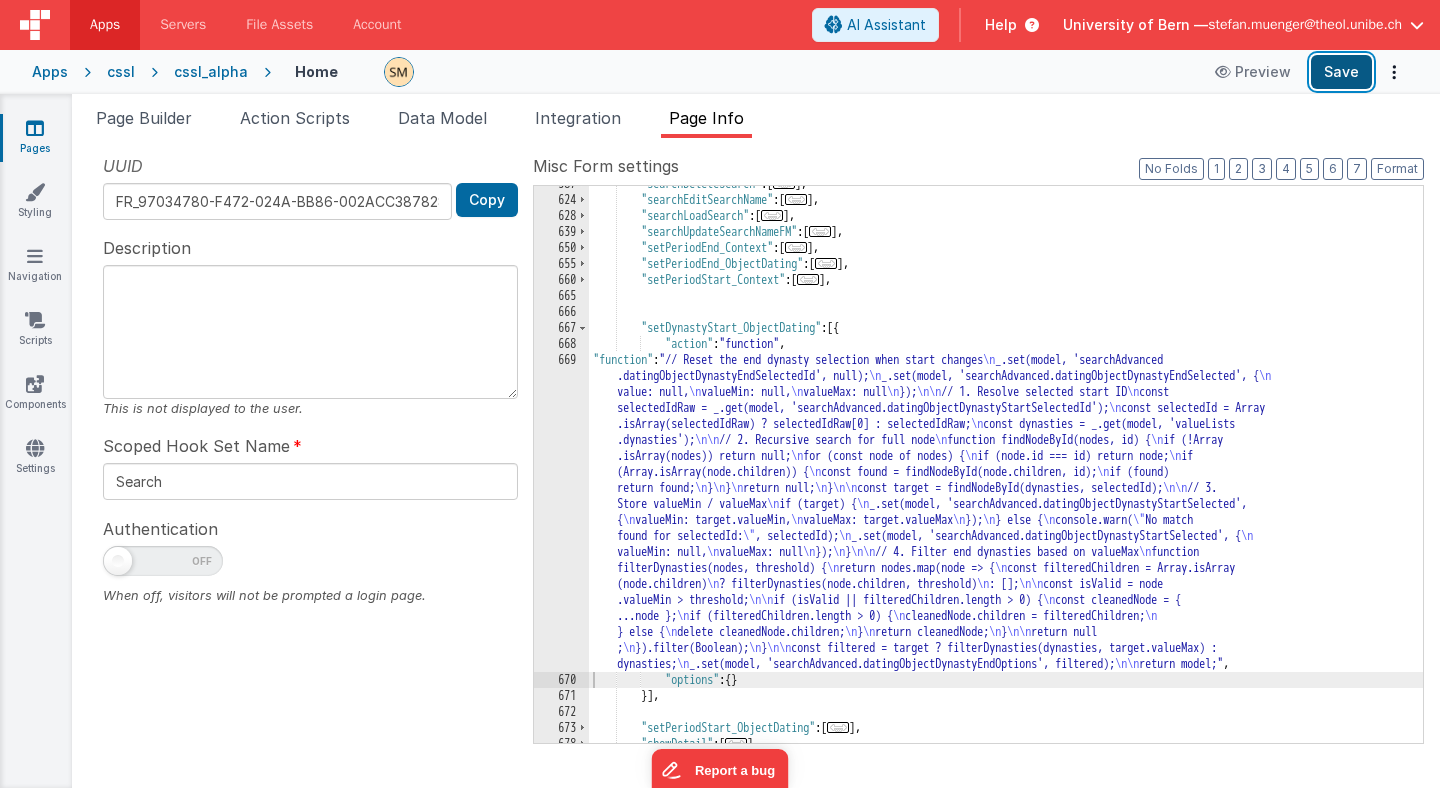 click on "Save" at bounding box center (1341, 72) 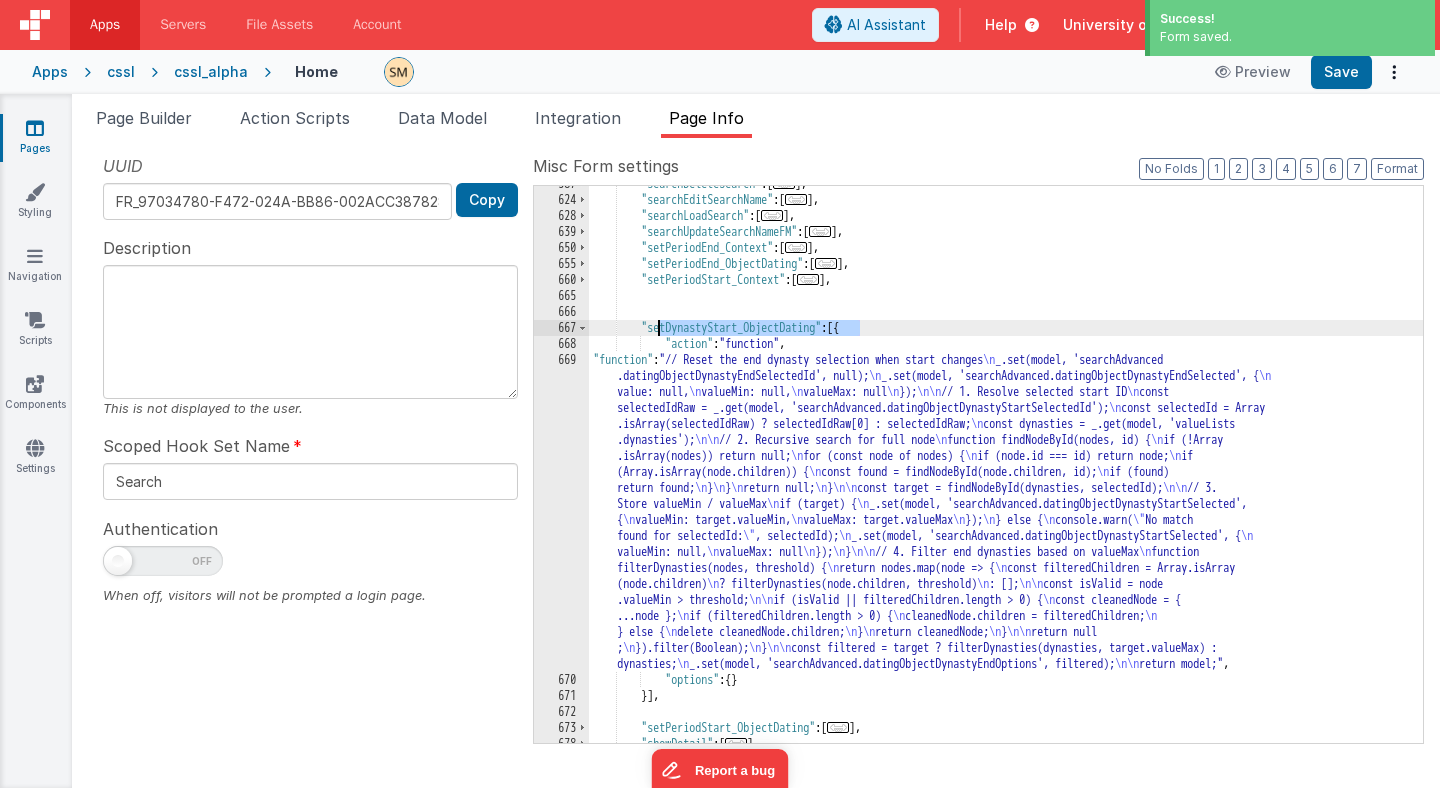 drag, startPoint x: 860, startPoint y: 329, endPoint x: 661, endPoint y: 323, distance: 199.09044 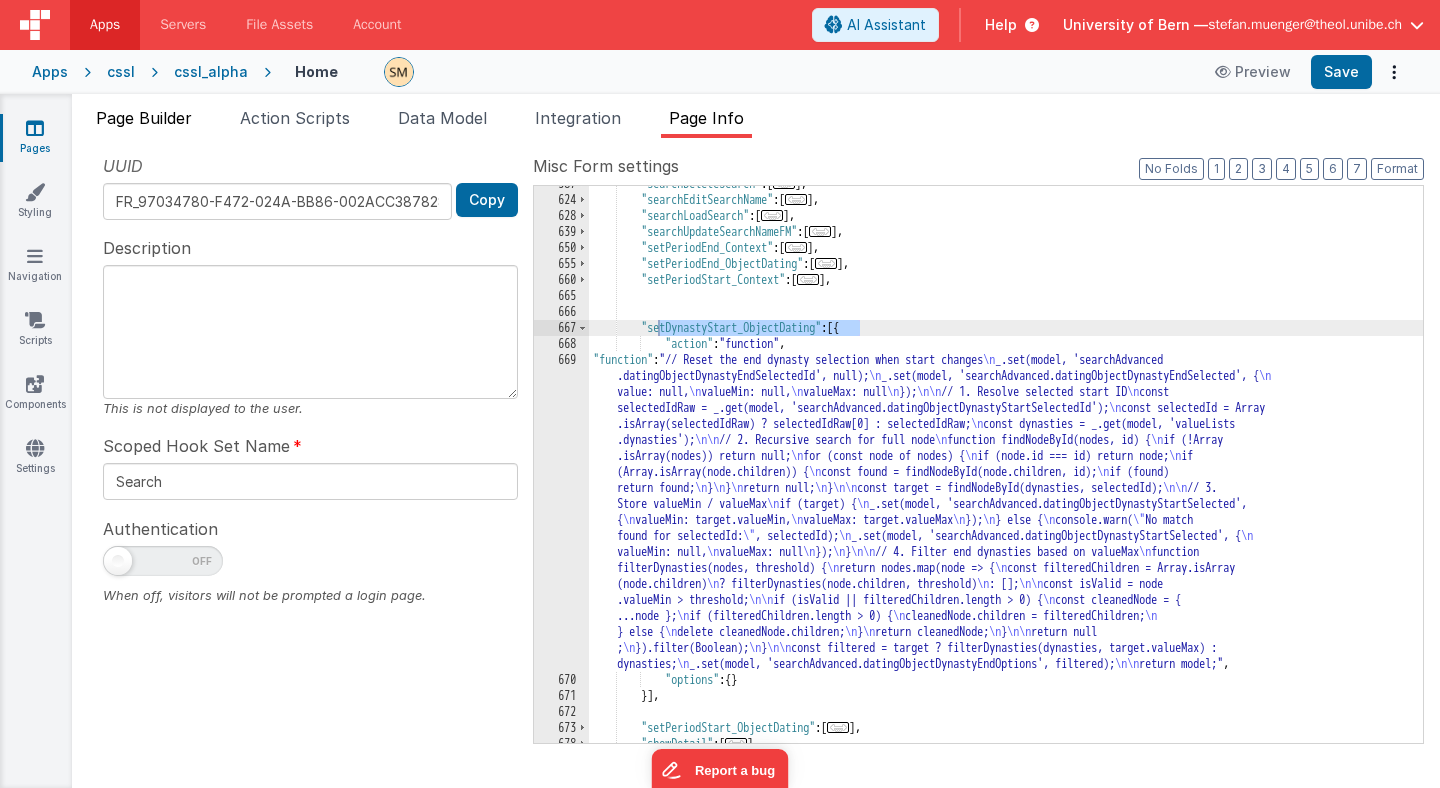 click on "Page Builder" at bounding box center (144, 118) 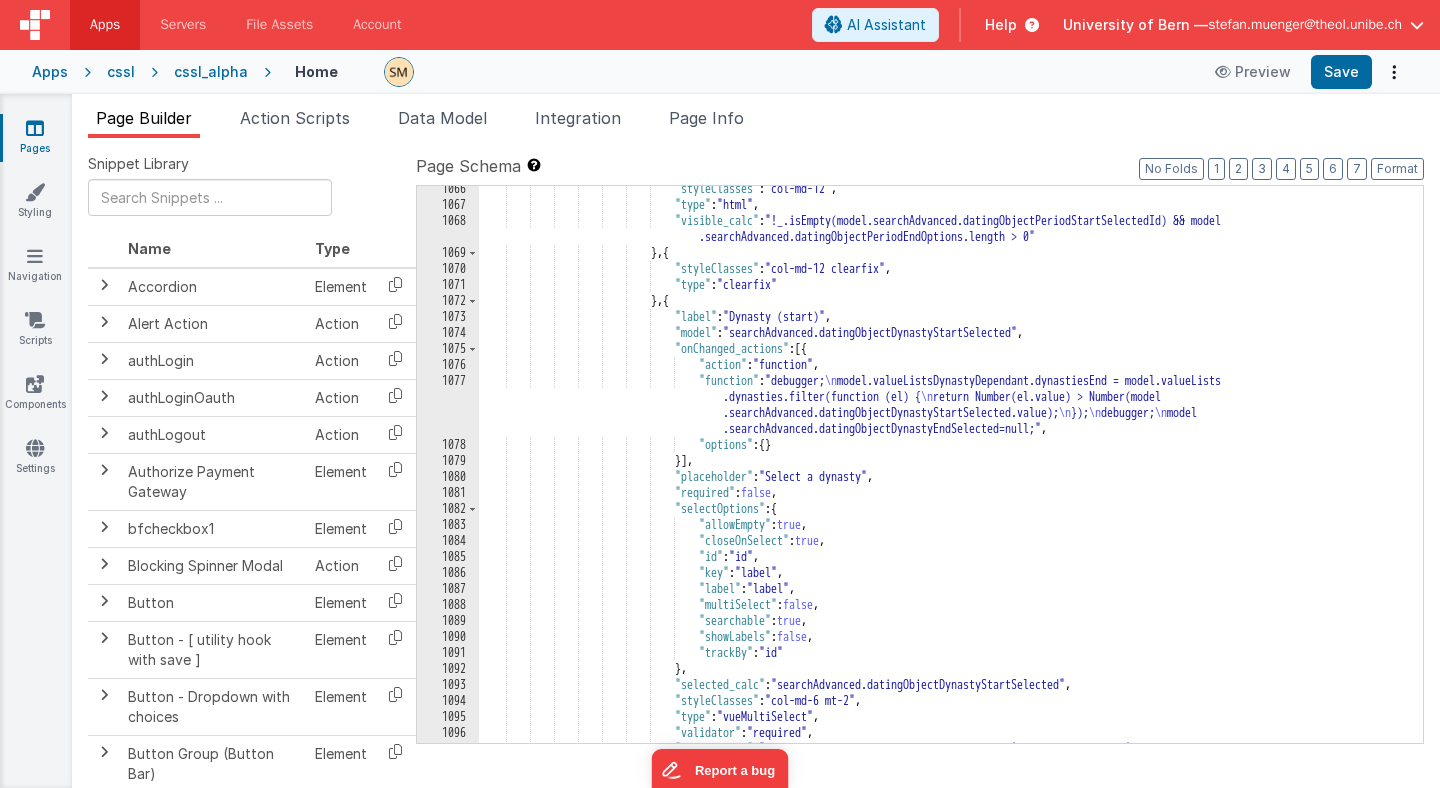 scroll, scrollTop: 17826, scrollLeft: 0, axis: vertical 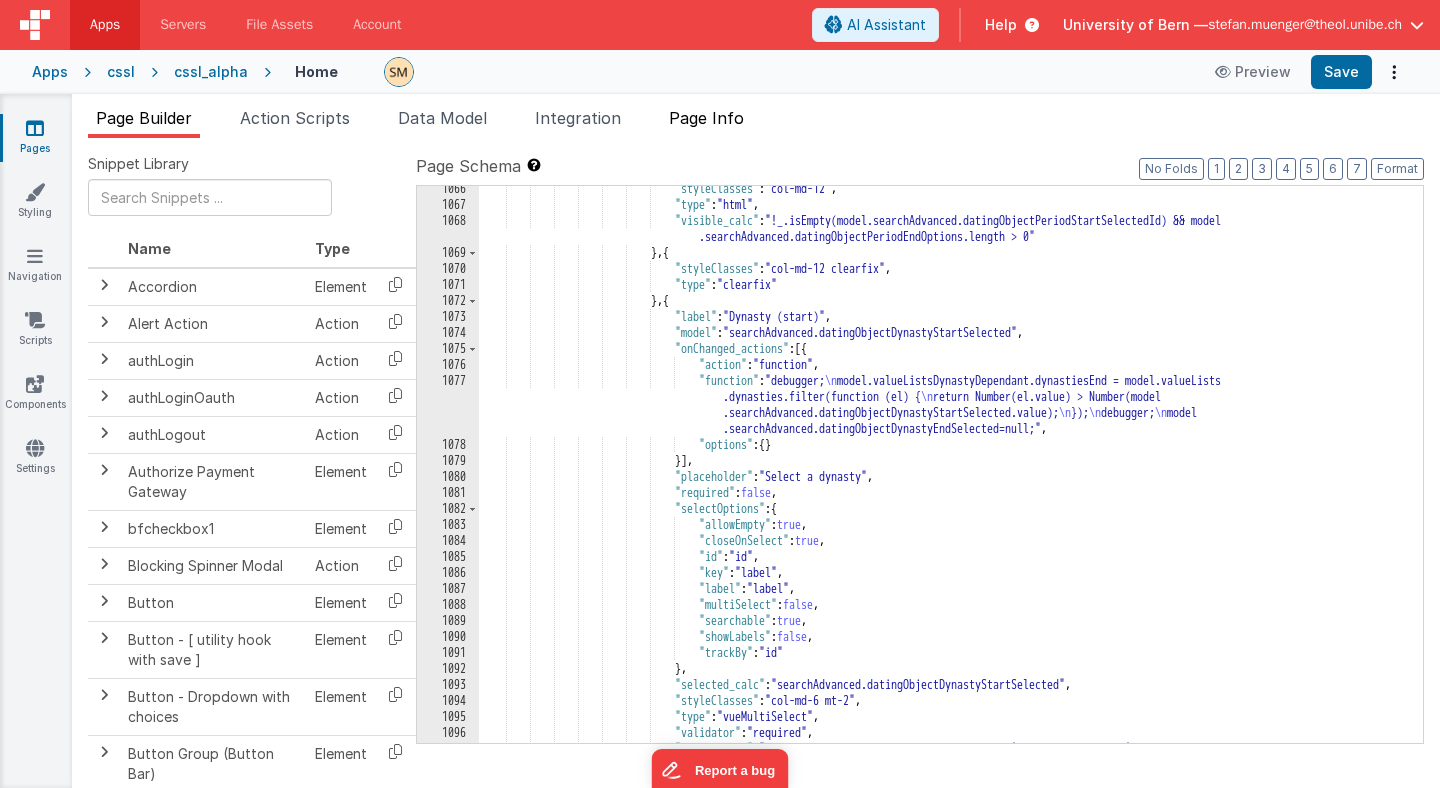 click on "Page Info" at bounding box center (706, 118) 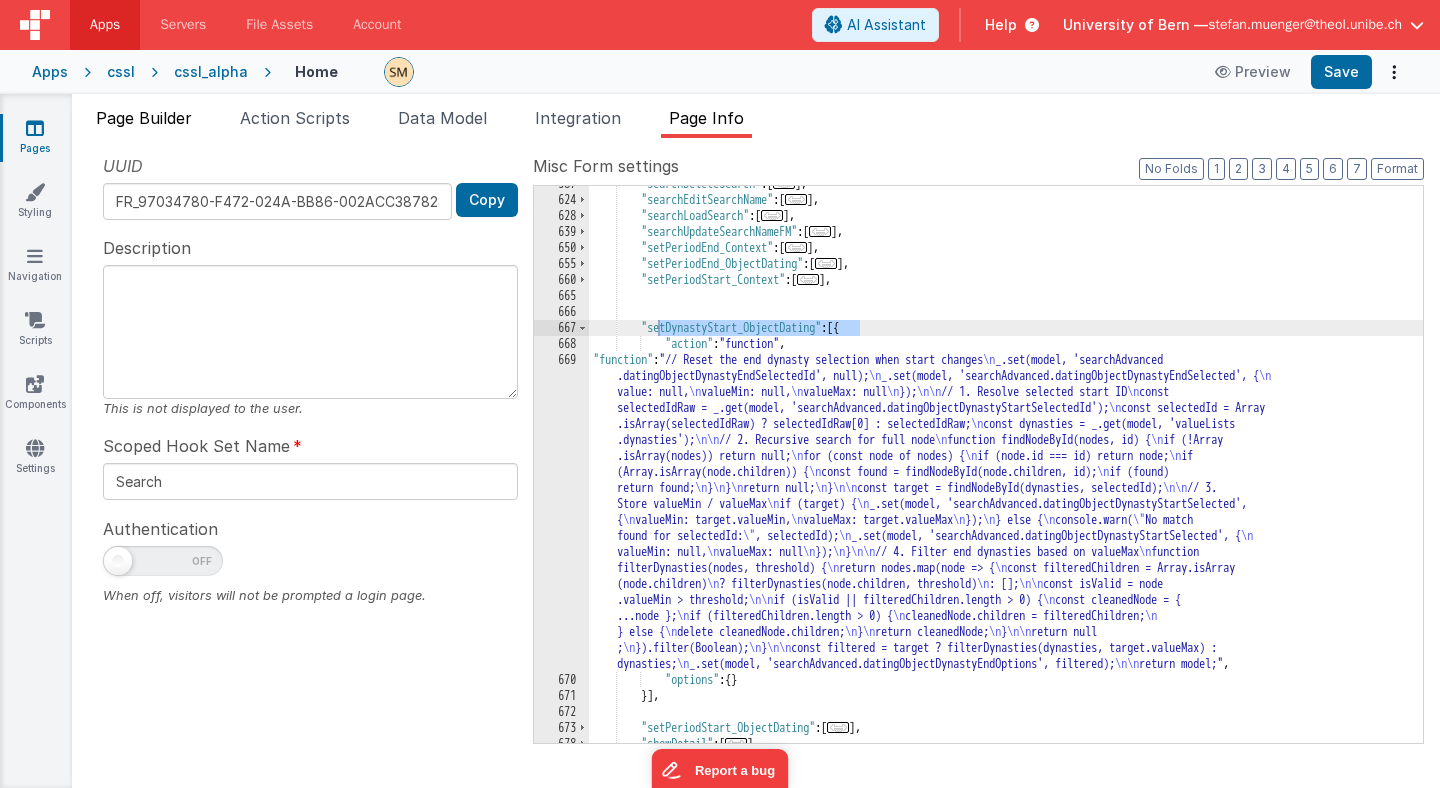 click on "Page Builder" at bounding box center (144, 118) 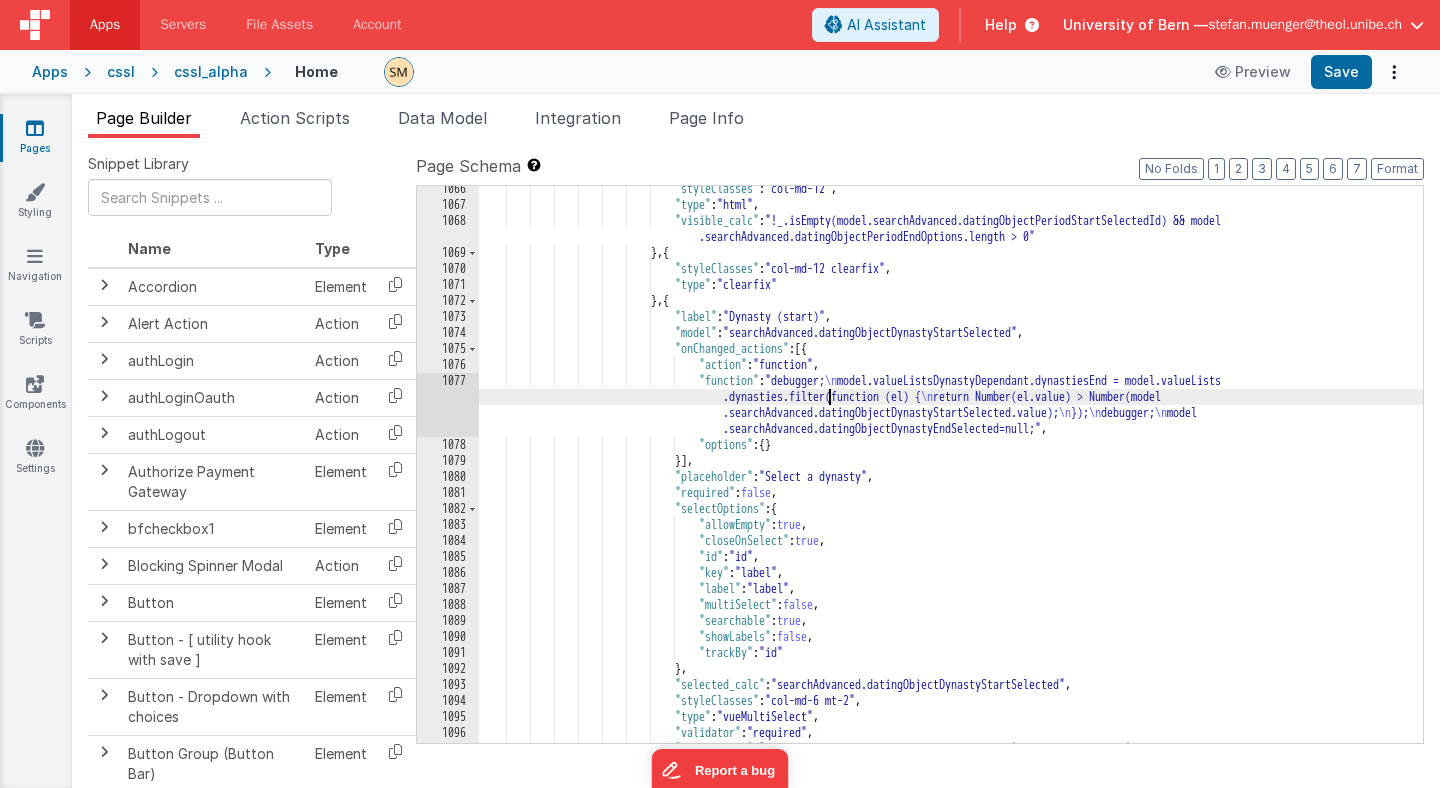 click on ""styleClasses" :  "col-md-12" ,                                         "type" :  "html" ,                                         "visible_calc" :  "!_.isEmpty(model.searchAdvanced.datingObjectPeriodStartSelectedId) && model.searchAdvanced.datingObjectPeriodEndOptions.length > 0"                                    } ,  {                                         "styleClasses" :  "col-md-12 clearfix" ,                                         "type" :  "clearfix"                                    } ,  {                                         "label" :  "Dynasty (start)" ,                                         "model" :  "searchAdvanced.datingObjectDynastyStartSelected" ,                                         "onChanged_actions" :  [{                                              "action" :  "function" ,                                              "function" :  "debugger;
});
," at bounding box center [951, 483] 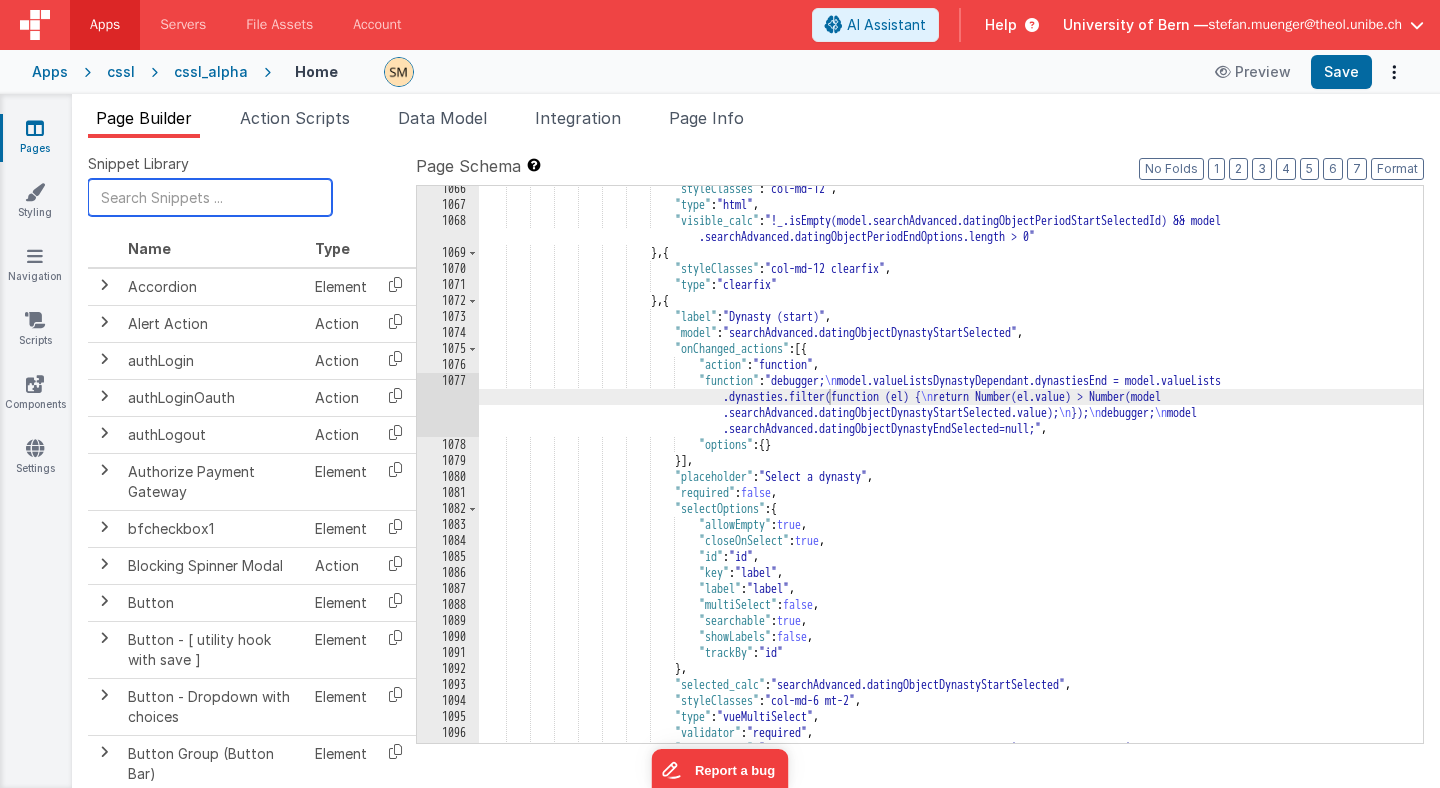 click at bounding box center (210, 197) 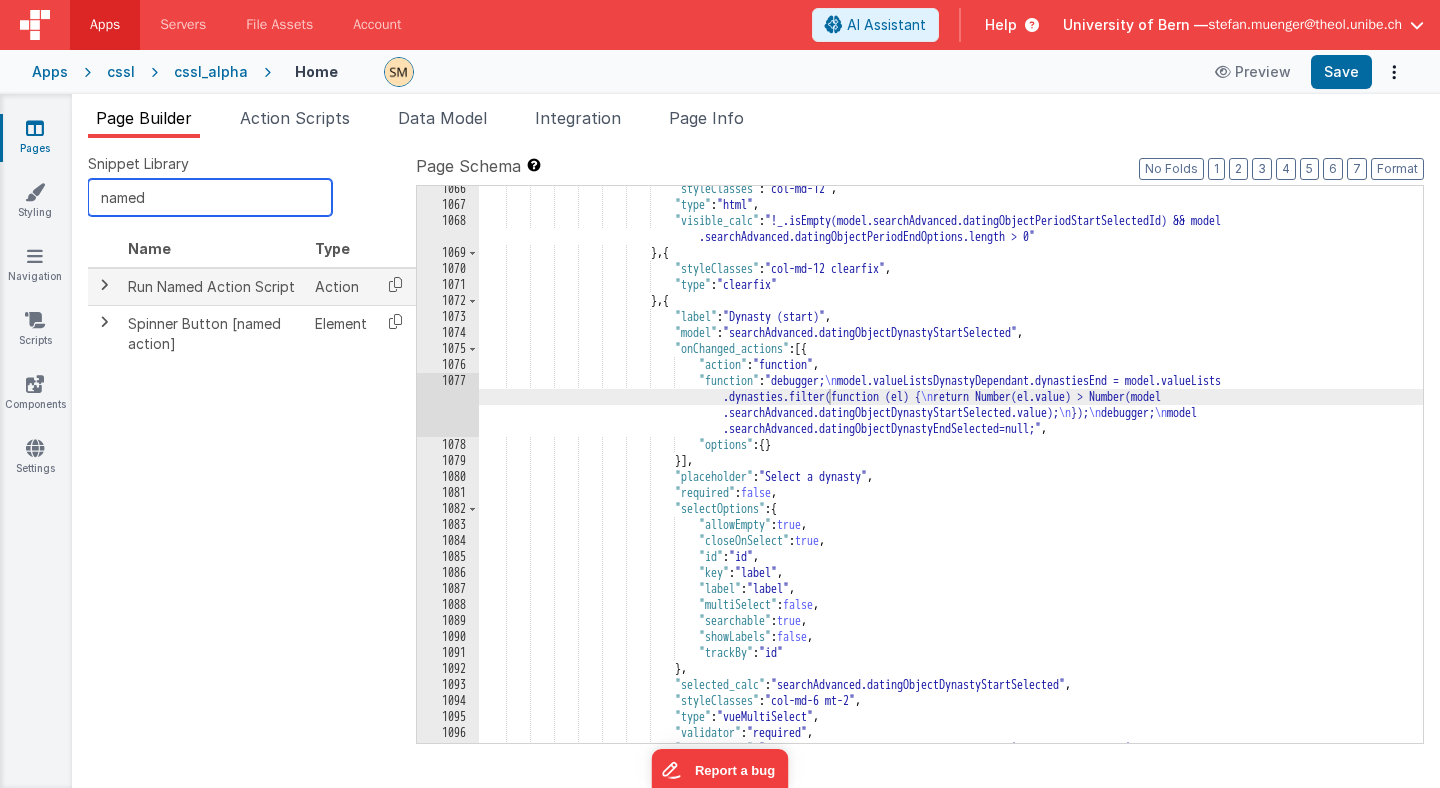 type on "named" 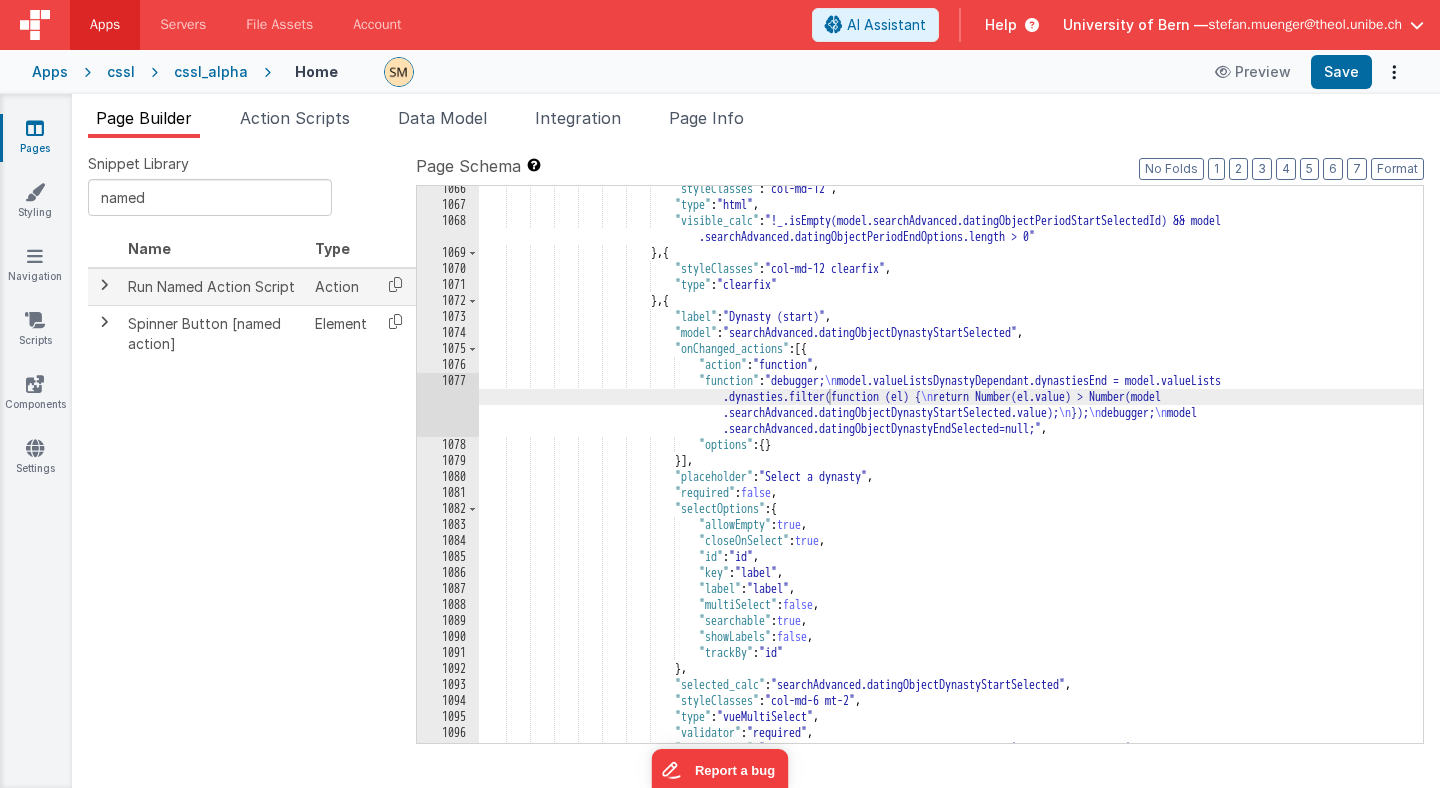 click at bounding box center (104, 285) 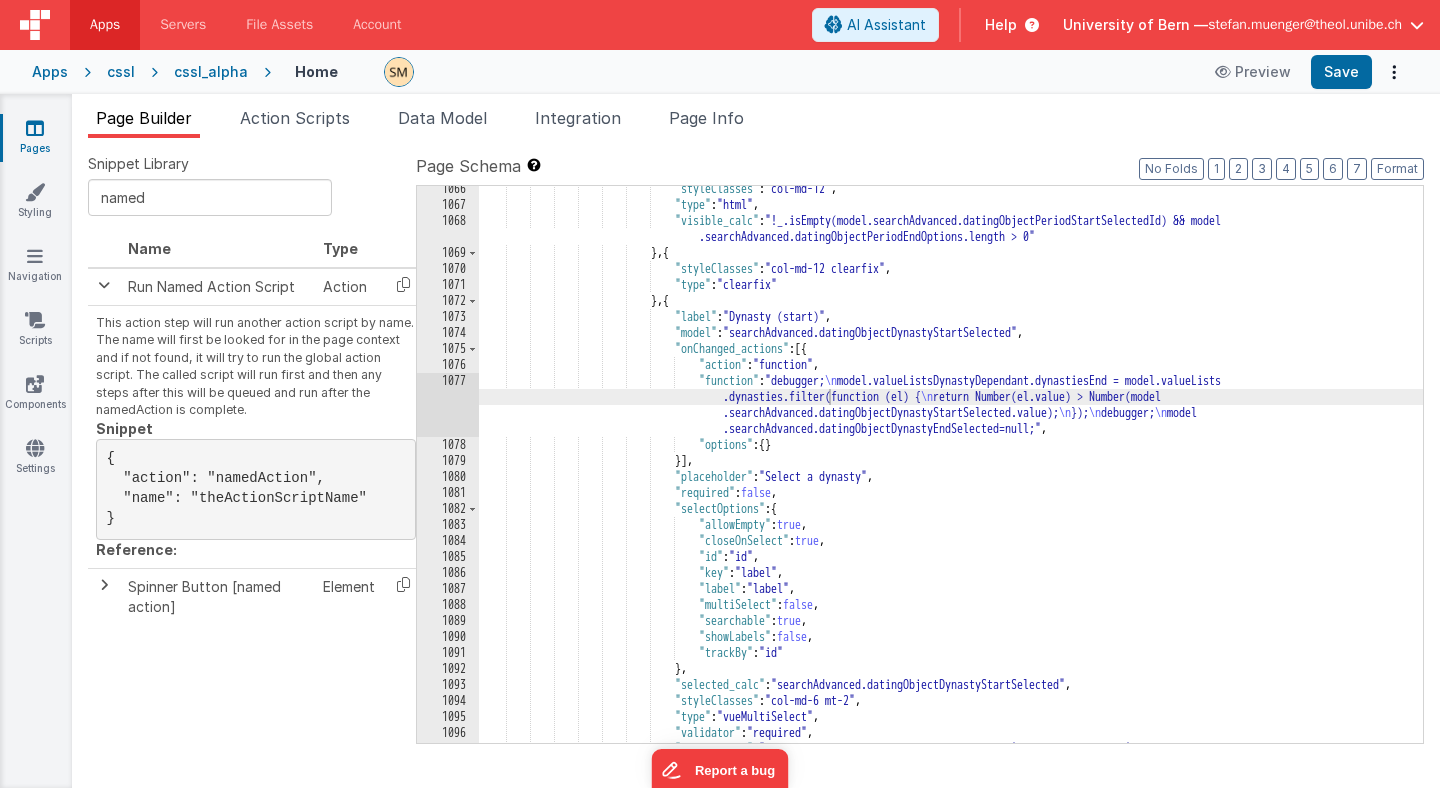 click on ""styleClasses" :  "col-md-12" ,                                         "type" :  "html" ,                                         "visible_calc" :  "!_.isEmpty(model.searchAdvanced.datingObjectPeriodStartSelectedId) && model.searchAdvanced.datingObjectPeriodEndOptions.length > 0"                                    } ,  {                                         "styleClasses" :  "col-md-12 clearfix" ,                                         "type" :  "clearfix"                                    } ,  {                                         "label" :  "Dynasty (start)" ,                                         "model" :  "searchAdvanced.datingObjectDynastyStartSelected" ,                                         "onChanged_actions" :  [{                                              "action" :  "function" ,                                              "function" :  "debugger;
});
," at bounding box center [951, 483] 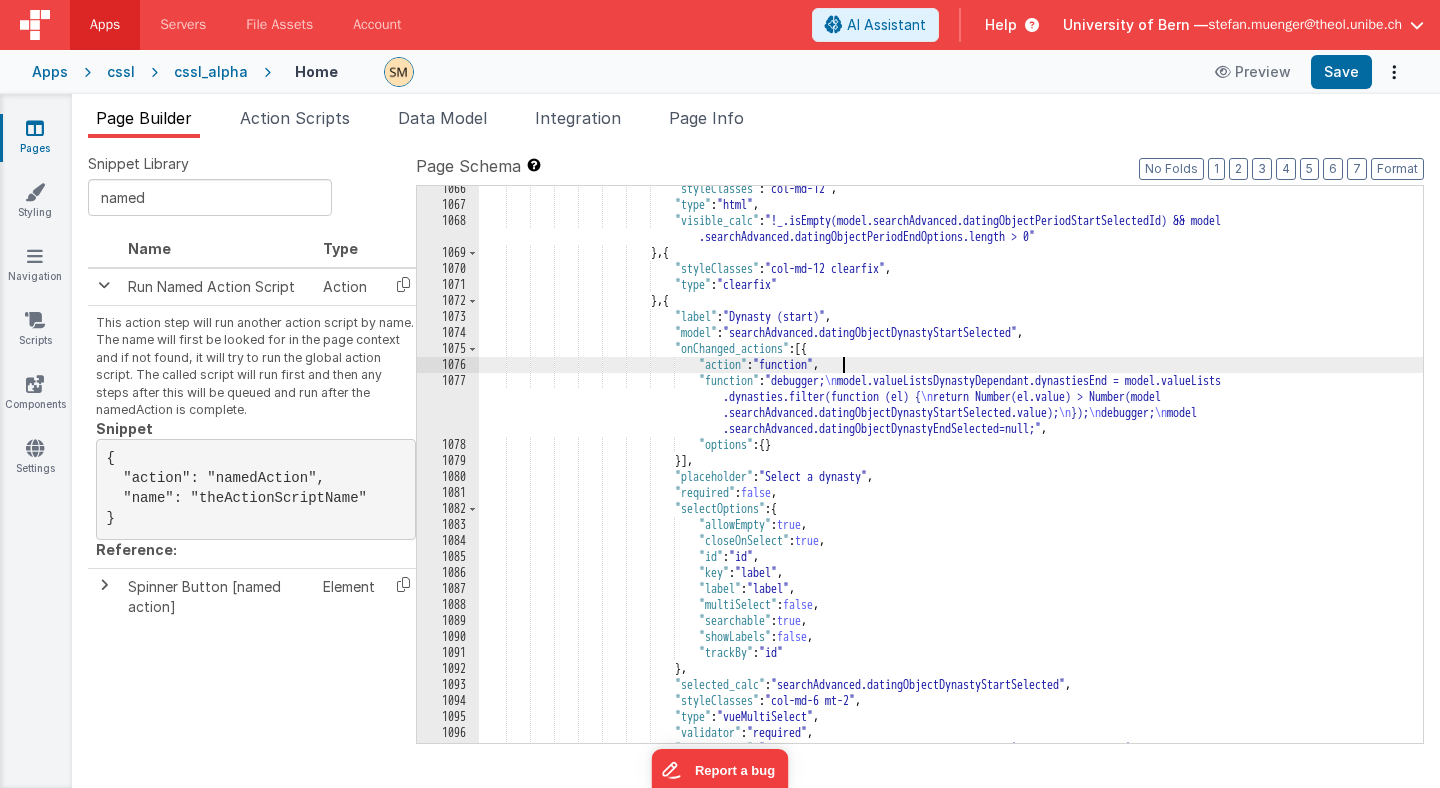 click on ""styleClasses" :  "col-md-12" ,                                         "type" :  "html" ,                                         "visible_calc" :  "!_.isEmpty(model.searchAdvanced.datingObjectPeriodStartSelectedId) && model.searchAdvanced.datingObjectPeriodEndOptions.length > 0"                                    } ,  {                                         "styleClasses" :  "col-md-12 clearfix" ,                                         "type" :  "clearfix"                                    } ,  {                                         "label" :  "Dynasty (start)" ,                                         "model" :  "searchAdvanced.datingObjectDynastyStartSelected" ,                                         "onChanged_actions" :  [{                                              "action" :  "function" ,                                              "function" :  "debugger;
});
," at bounding box center [951, 483] 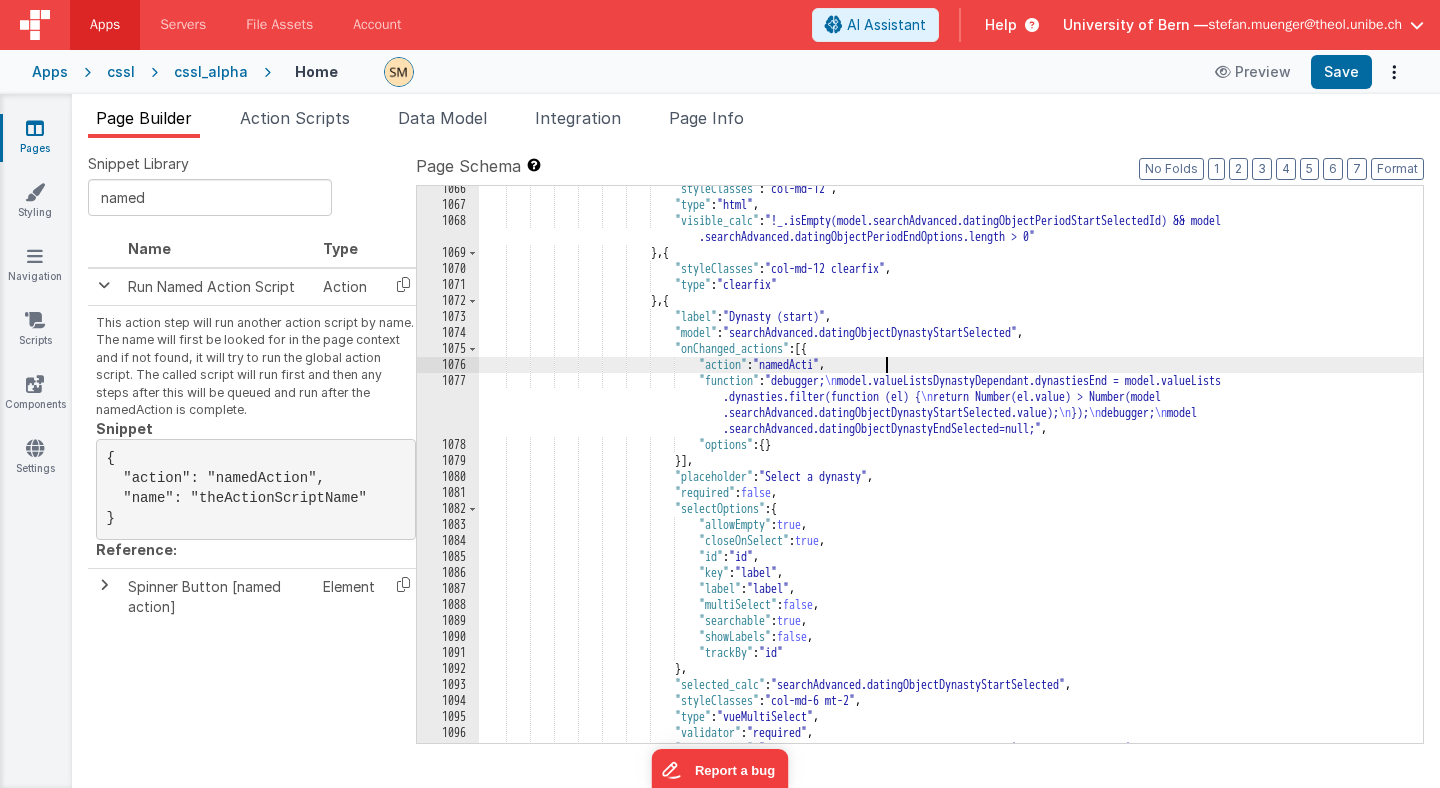 type 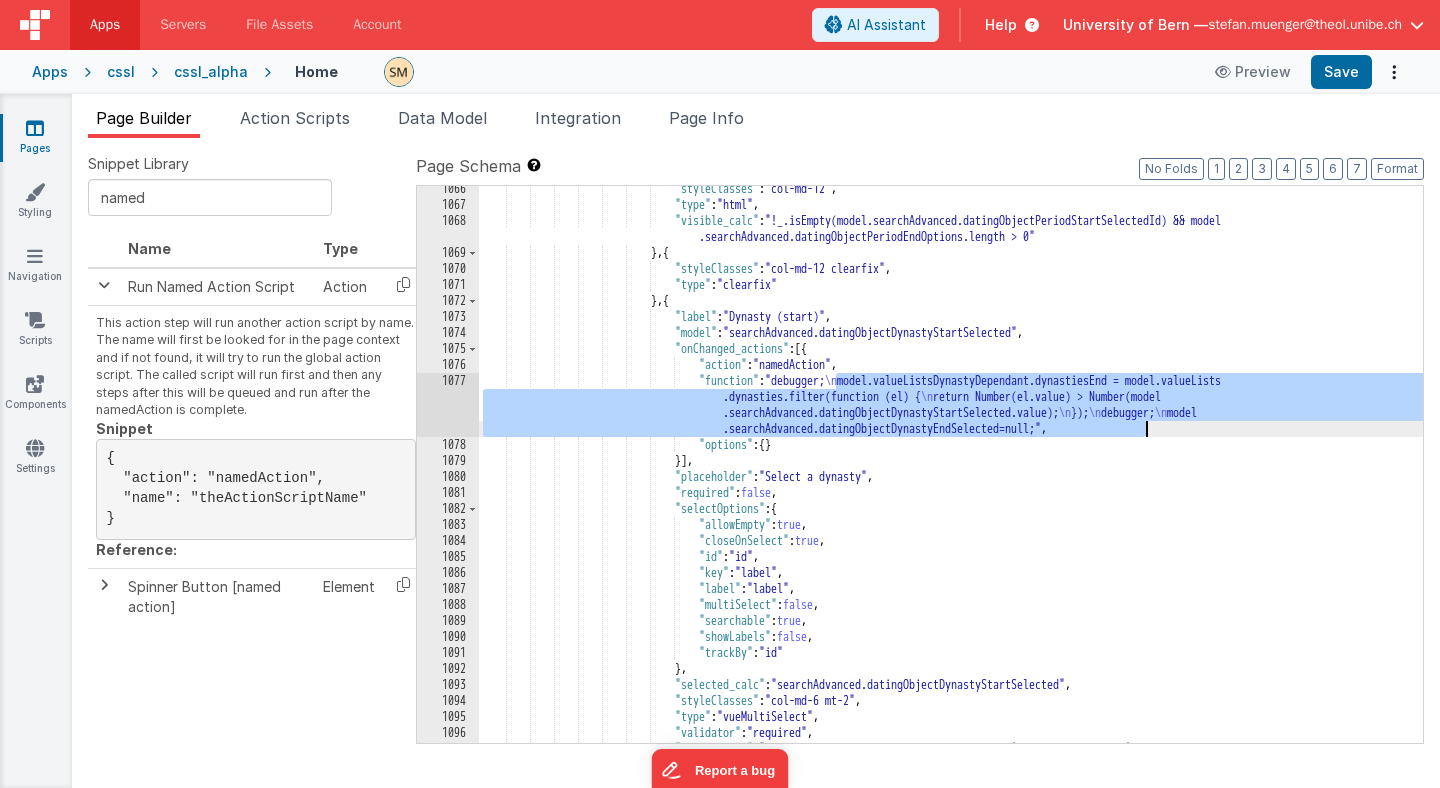 drag, startPoint x: 836, startPoint y: 380, endPoint x: 1145, endPoint y: 433, distance: 313.51236 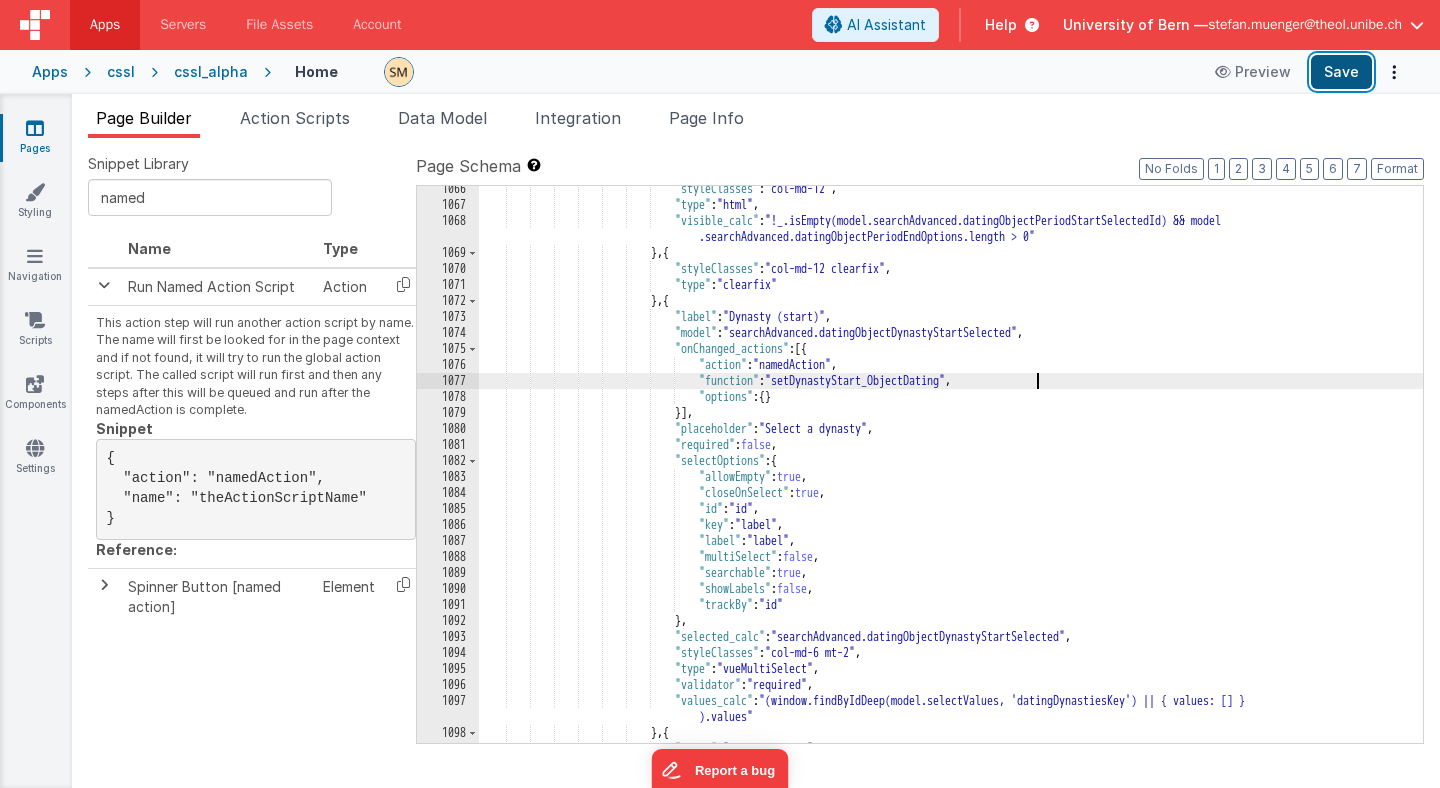 click on "Save" at bounding box center (1341, 72) 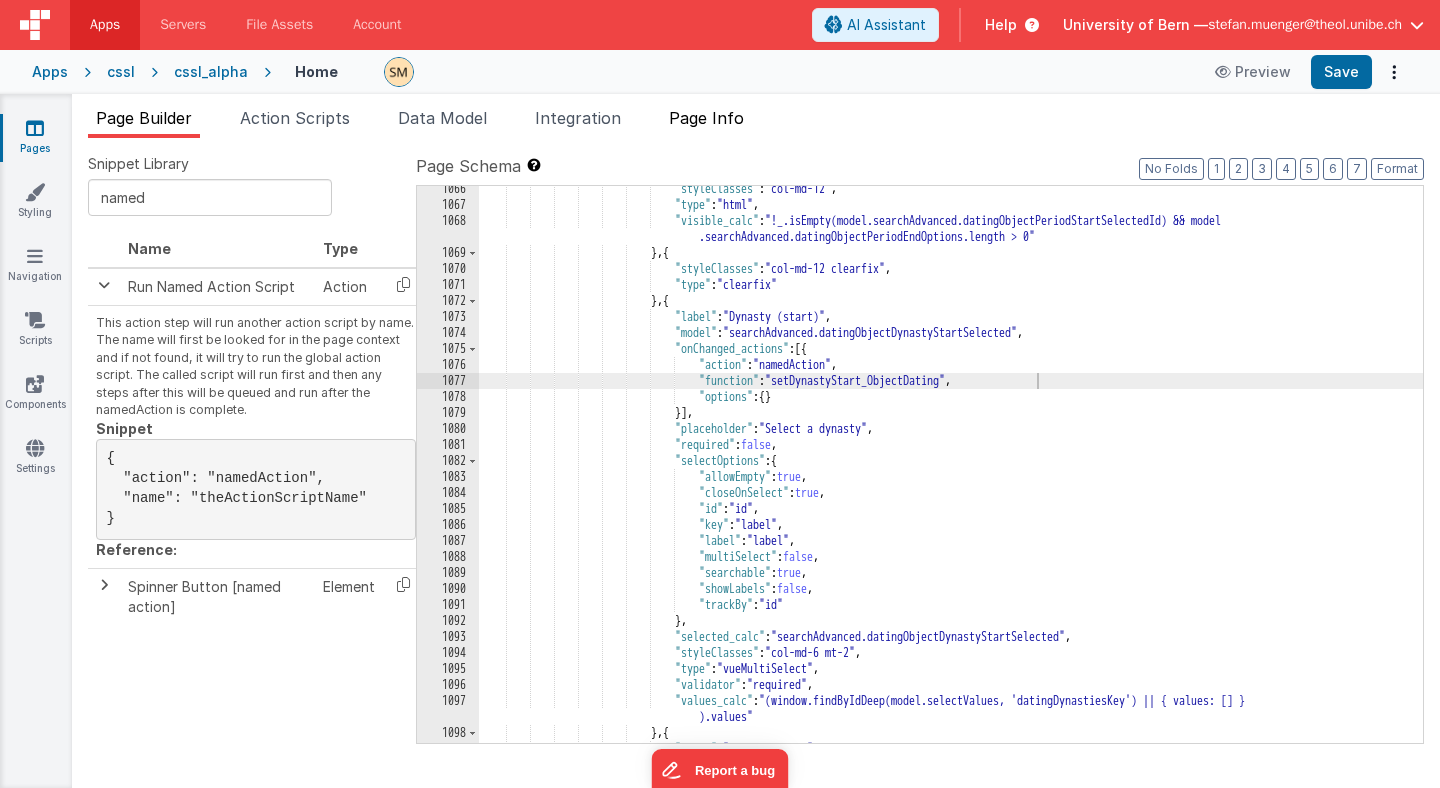 click on "Page Info" at bounding box center (706, 118) 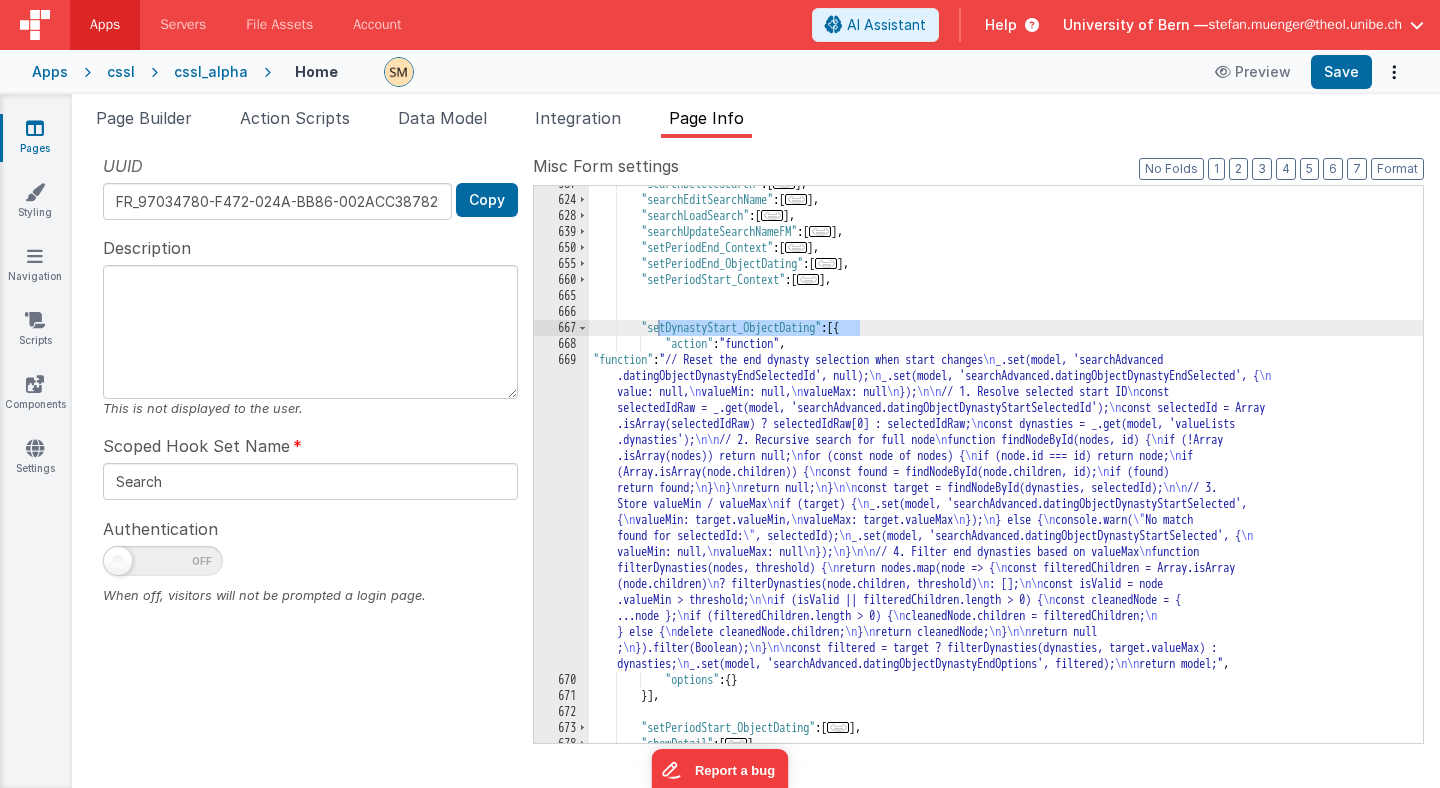 click on ""setDynastyStart_ObjectDating" :  [{                "action" :  "function" , "function" :  "// Reset the end dynasty selection when start changes \n _.set(model, 'searchAdvanced.datingObjectDynastyEndSelectedId', null); \n _.set(model, 'searchAdvanced.datingObjectDynastyEndSelected', { \n         value: null, \n   valueMin: null, \n   valueMax: null \n }); \n\n // 1. Resolve selected start ID \n const       selectedIdRaw = _.get(model, 'searchAdvanced.datingObjectDynastyStartSelectedId'); \n const selectedId = Array      .isArray(selectedIdRaw) ? selectedIdRaw[0] : selectedIdRaw; \n const dynasties = _.get(model, 'valueLists      \n" at bounding box center (1006, 470) 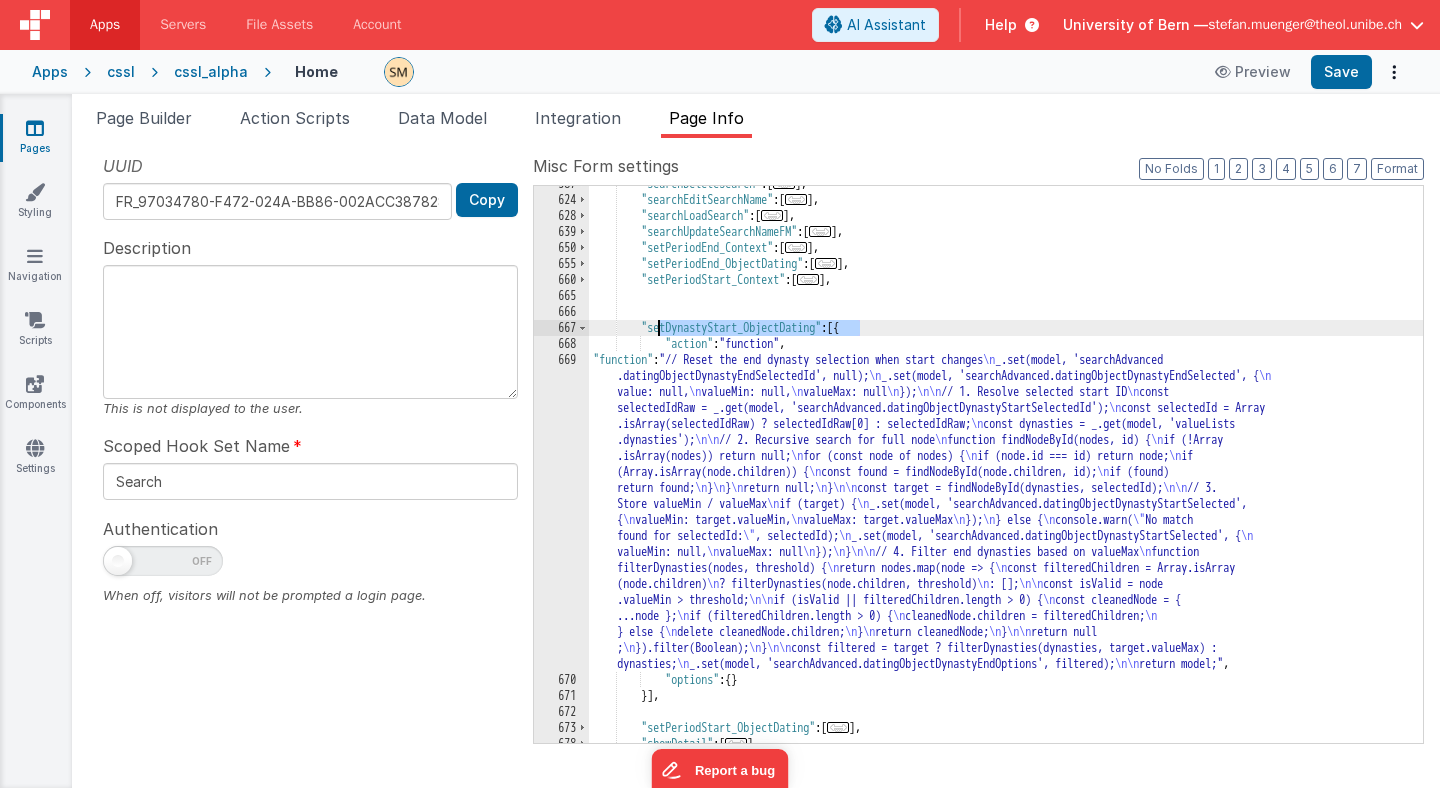 click on ""setDynastyStart_ObjectDating" :  [{                "action" :  "function" , "function" :  "// Reset the end dynasty selection when start changes \n _.set(model, 'searchAdvanced.datingObjectDynastyEndSelectedId', null); \n _.set(model, 'searchAdvanced.datingObjectDynastyEndSelected', { \n         value: null, \n   valueMin: null, \n   valueMax: null \n }); \n\n // 1. Resolve selected start ID \n const       selectedIdRaw = _.get(model, 'searchAdvanced.datingObjectDynastyStartSelectedId'); \n const selectedId = Array      .isArray(selectedIdRaw) ? selectedIdRaw[0] : selectedIdRaw; \n const dynasties = _.get(model, 'valueLists      \n" at bounding box center [1006, 470] 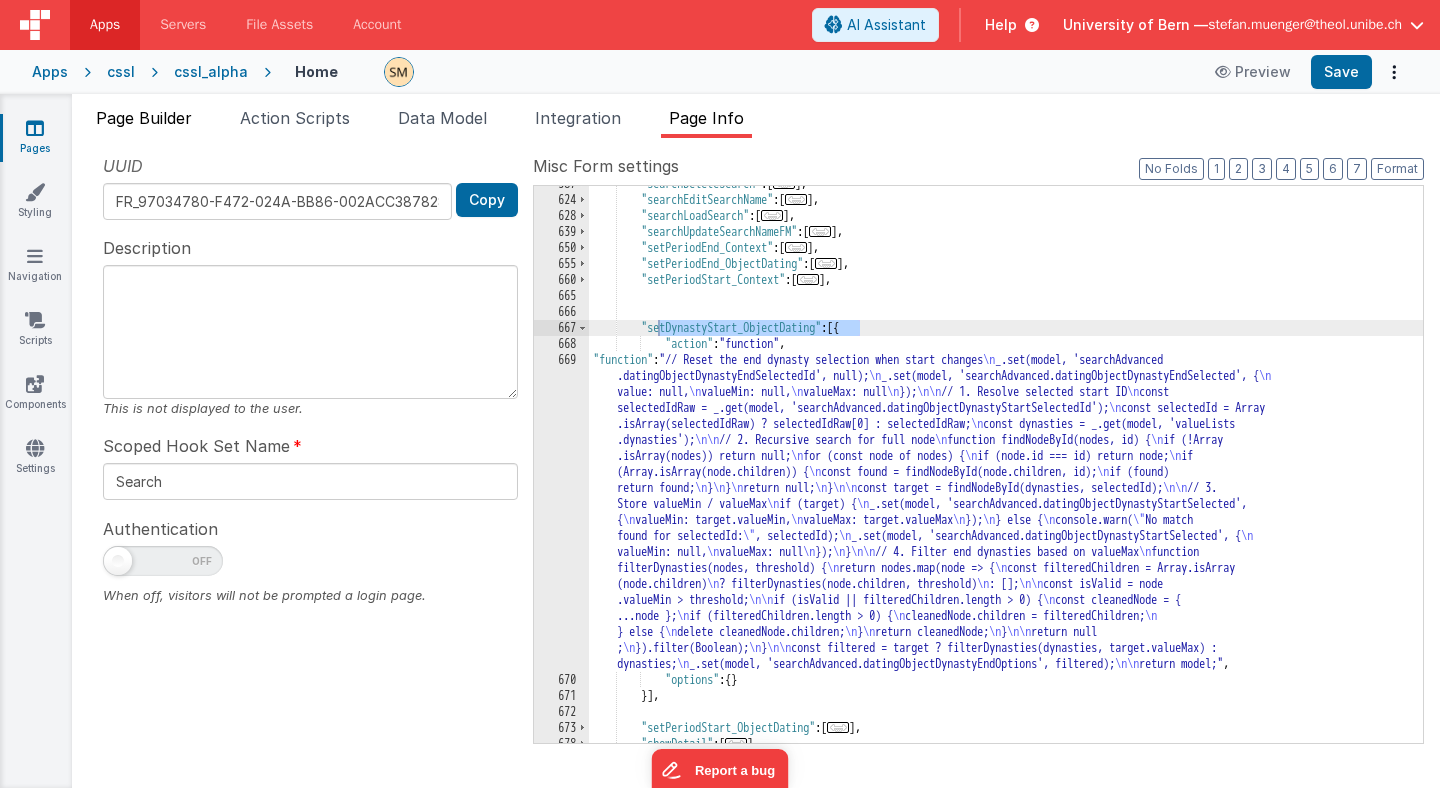 click on "Page Builder" at bounding box center [144, 118] 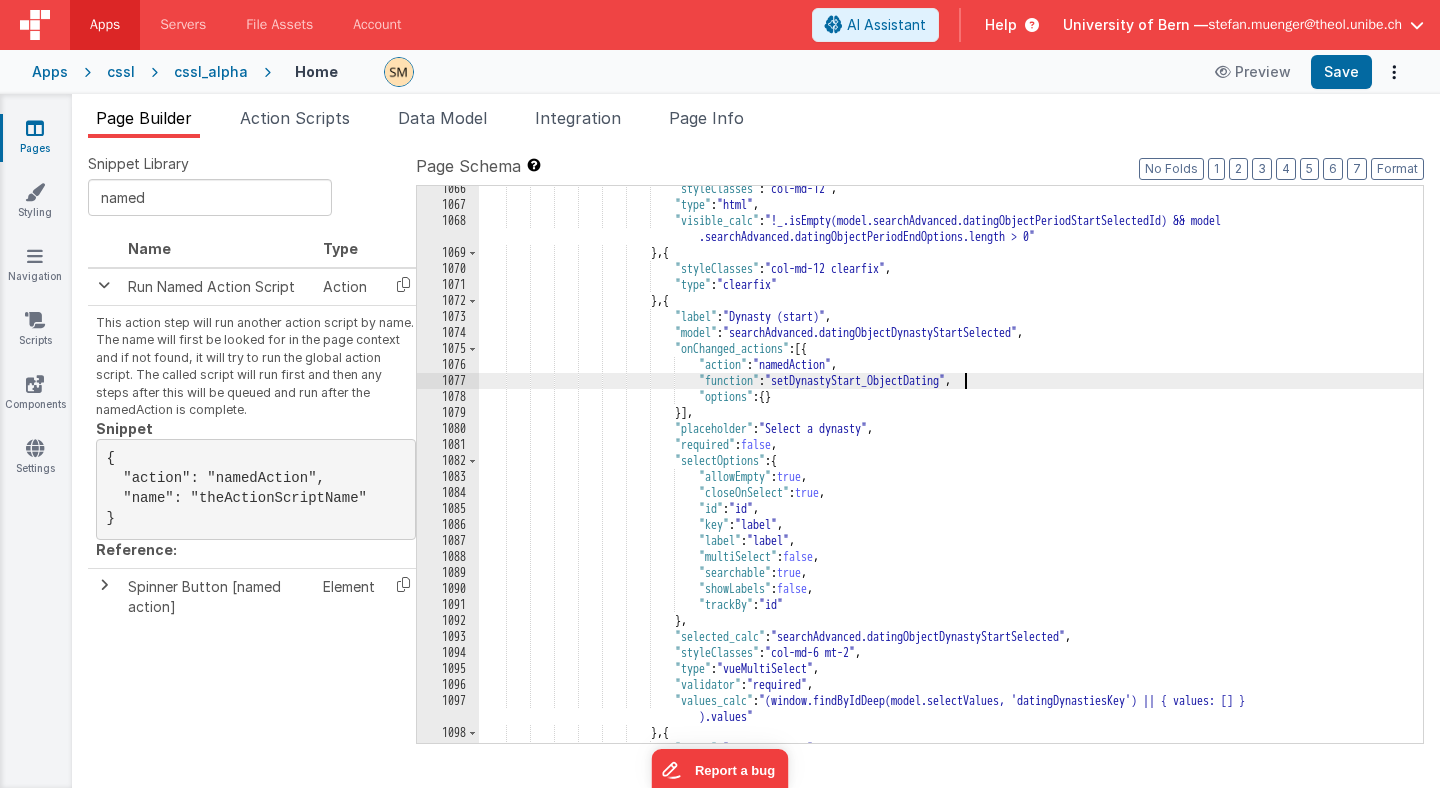 click on ""styleClasses" :  "col-md-12" ,                                         "type" :  "html" ,                                         "visible_calc" :  "!_.isEmpty(model.searchAdvanced.datingObjectPeriodStartSelectedId) && model                                      .searchAdvanced.datingObjectPeriodEndOptions.length > 0"                                    } ,  {                                         "styleClasses" :  "col-md-12 clearfix" ,                                         "type" :  "clearfix"                                    } ,  {                                         "label" :  "Dynasty (start)" ,                                         "model" :  "searchAdvanced.datingObjectDynastyStartSelected" ,                                         "onChanged_actions" :  [{                                              "action" :  "namedAction" ,                                              "function" :  "setDynastyStart_ObjectDating"" at bounding box center (951, 475) 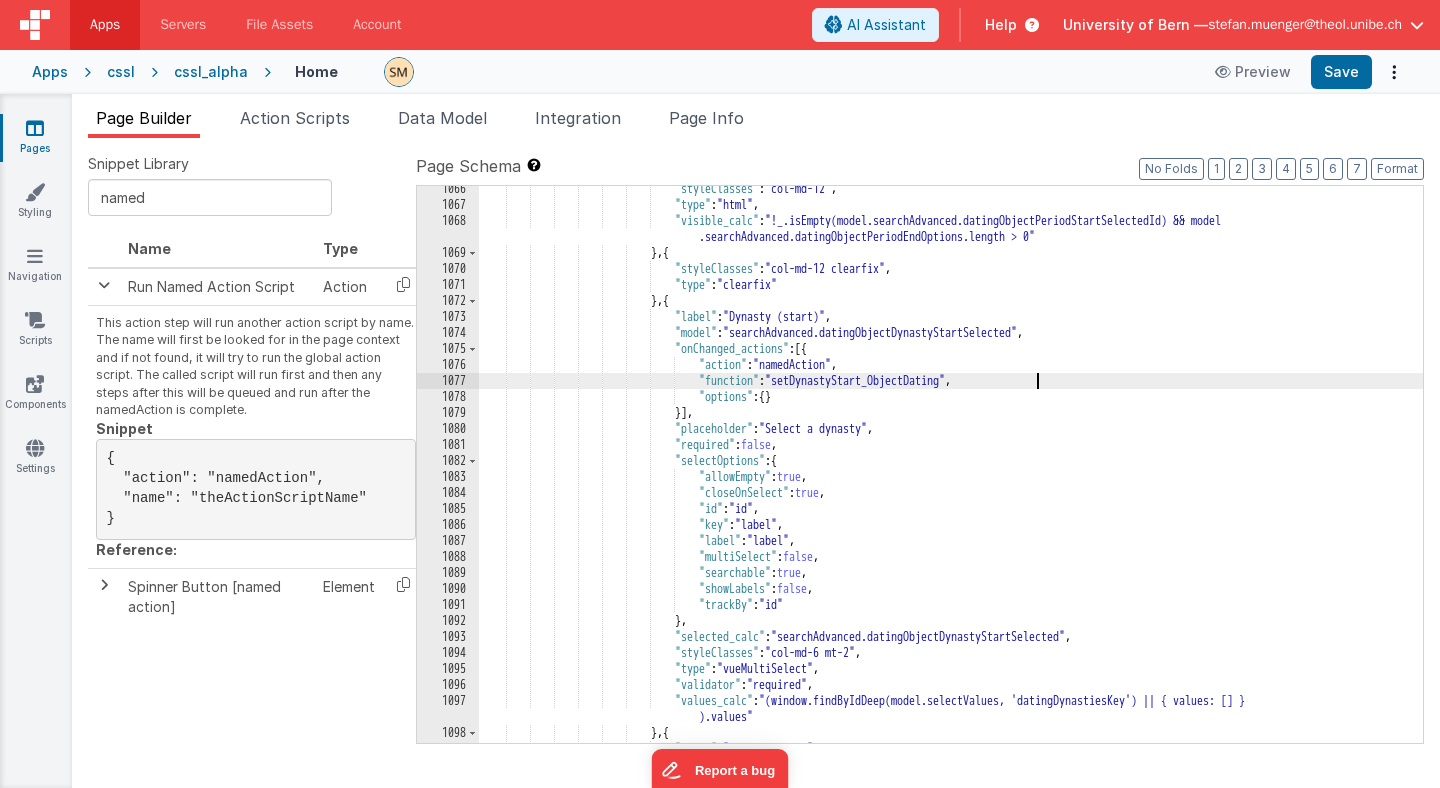 scroll, scrollTop: 17846, scrollLeft: 0, axis: vertical 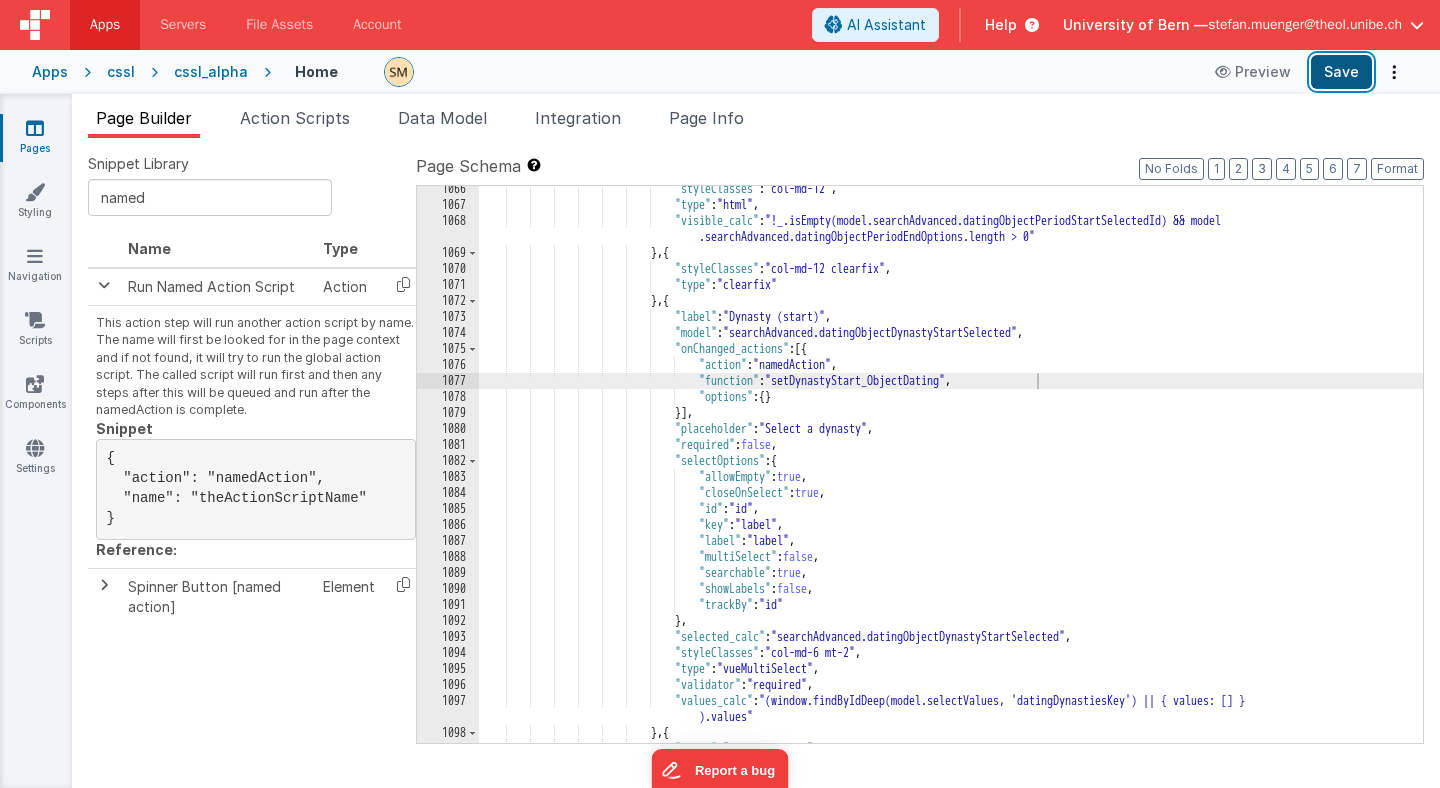 click on "Save" at bounding box center (1341, 72) 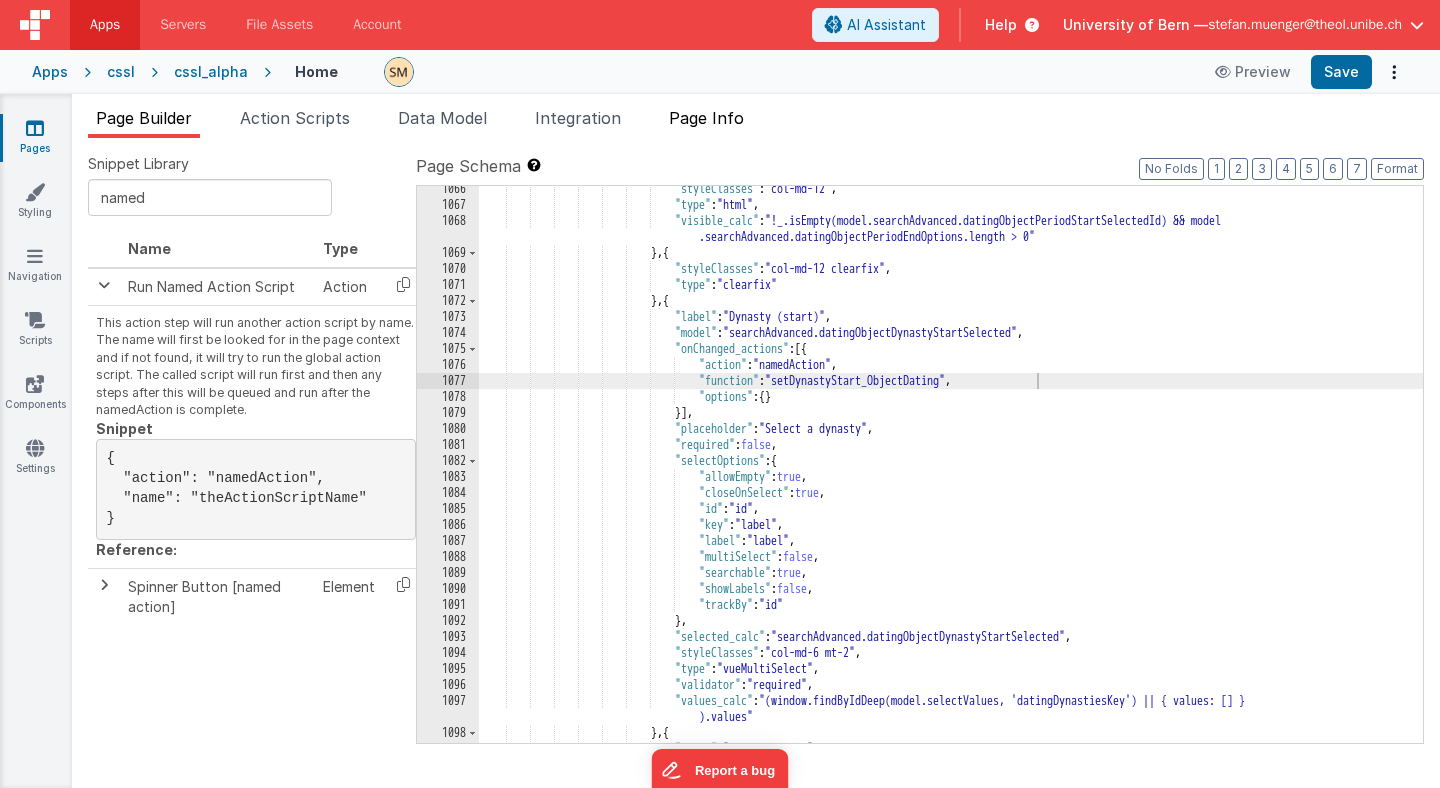 click on "Page Info" at bounding box center [706, 118] 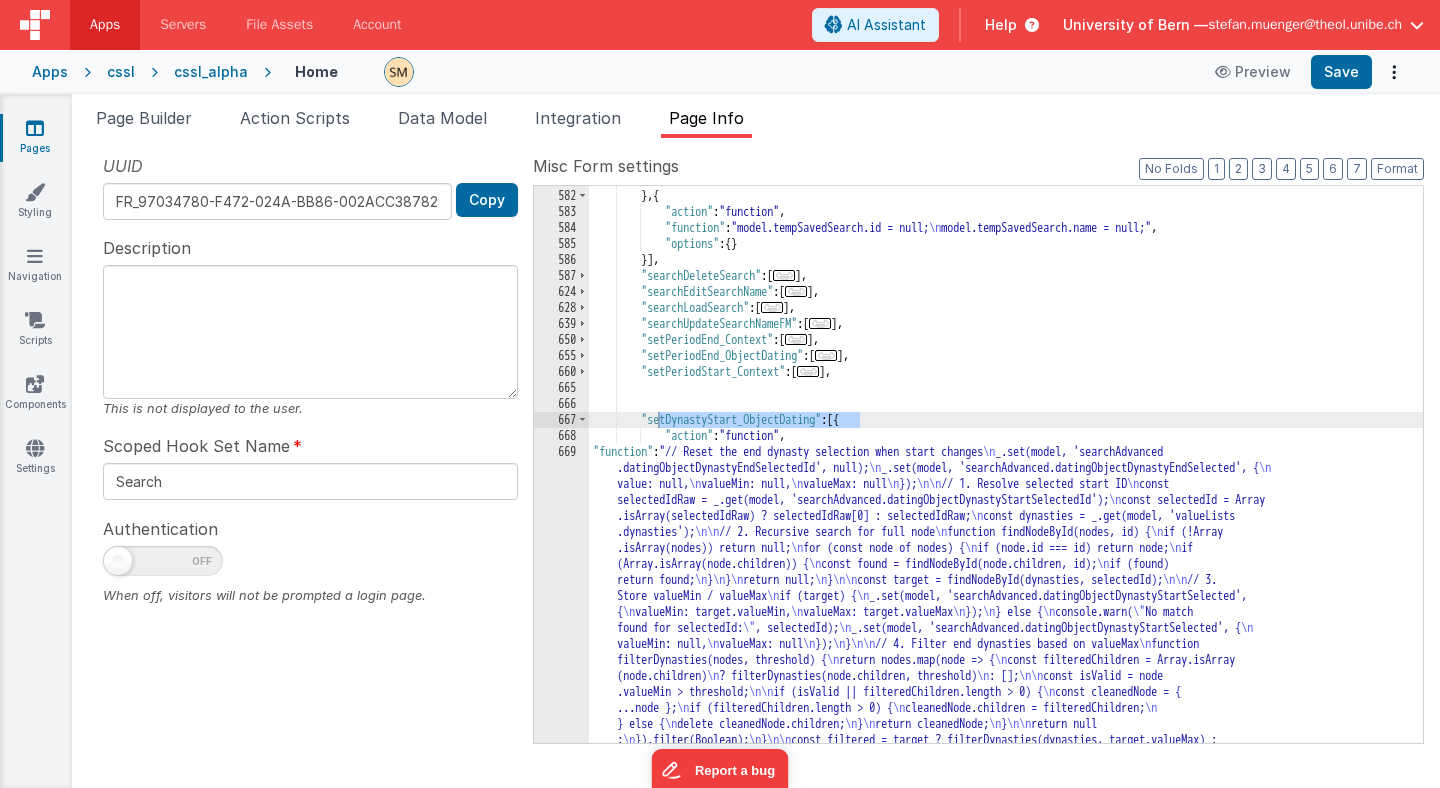 scroll, scrollTop: 2668, scrollLeft: 0, axis: vertical 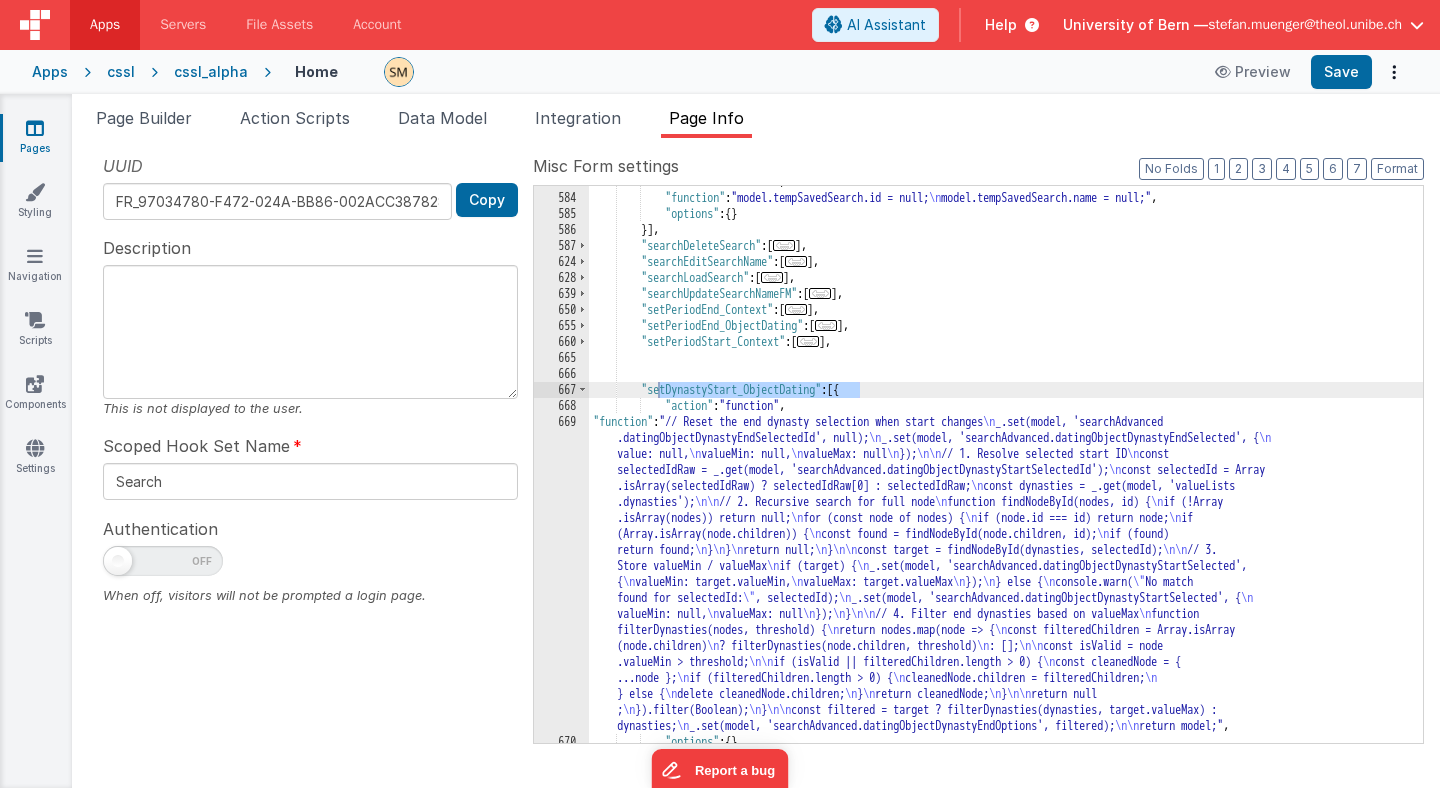 click on ""setDynastyStart_ObjectDating" :  [{                                              "action" :  "function" , "function" :  "// Reset the end dynasty selection when start changes
_.set(model, 'searchAdvanced.datingObjectDynastyEndSelectedId', null);
_.set(model, 'searchAdvanced.datingObjectDynastyEndSelected', {
value: null,
valueMin: null,
valueMax: null
});
// 1. Resolve selected start ID
const
const selectedId = Array" at bounding box center (1006, 468) 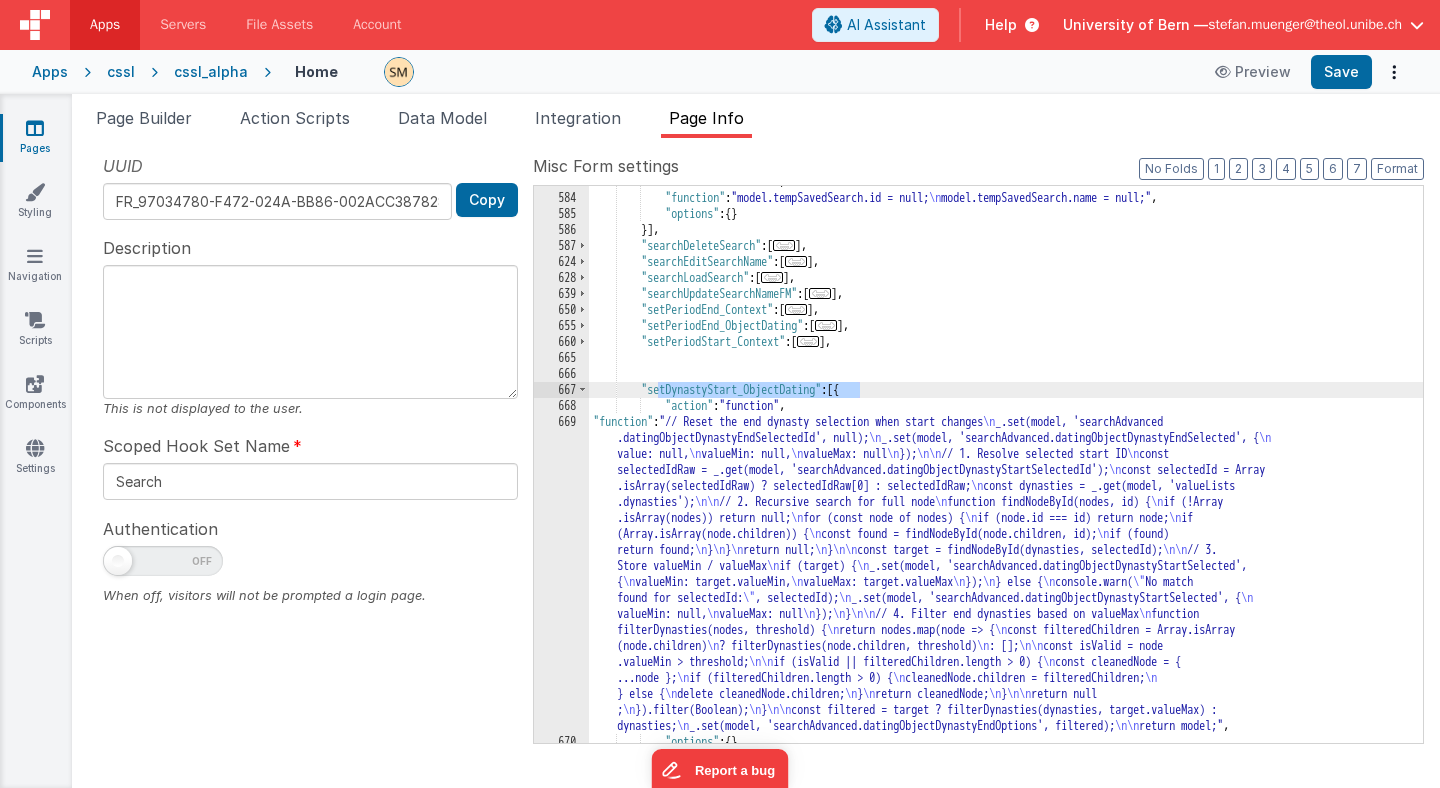 drag, startPoint x: 860, startPoint y: 389, endPoint x: 658, endPoint y: 388, distance: 202.00247 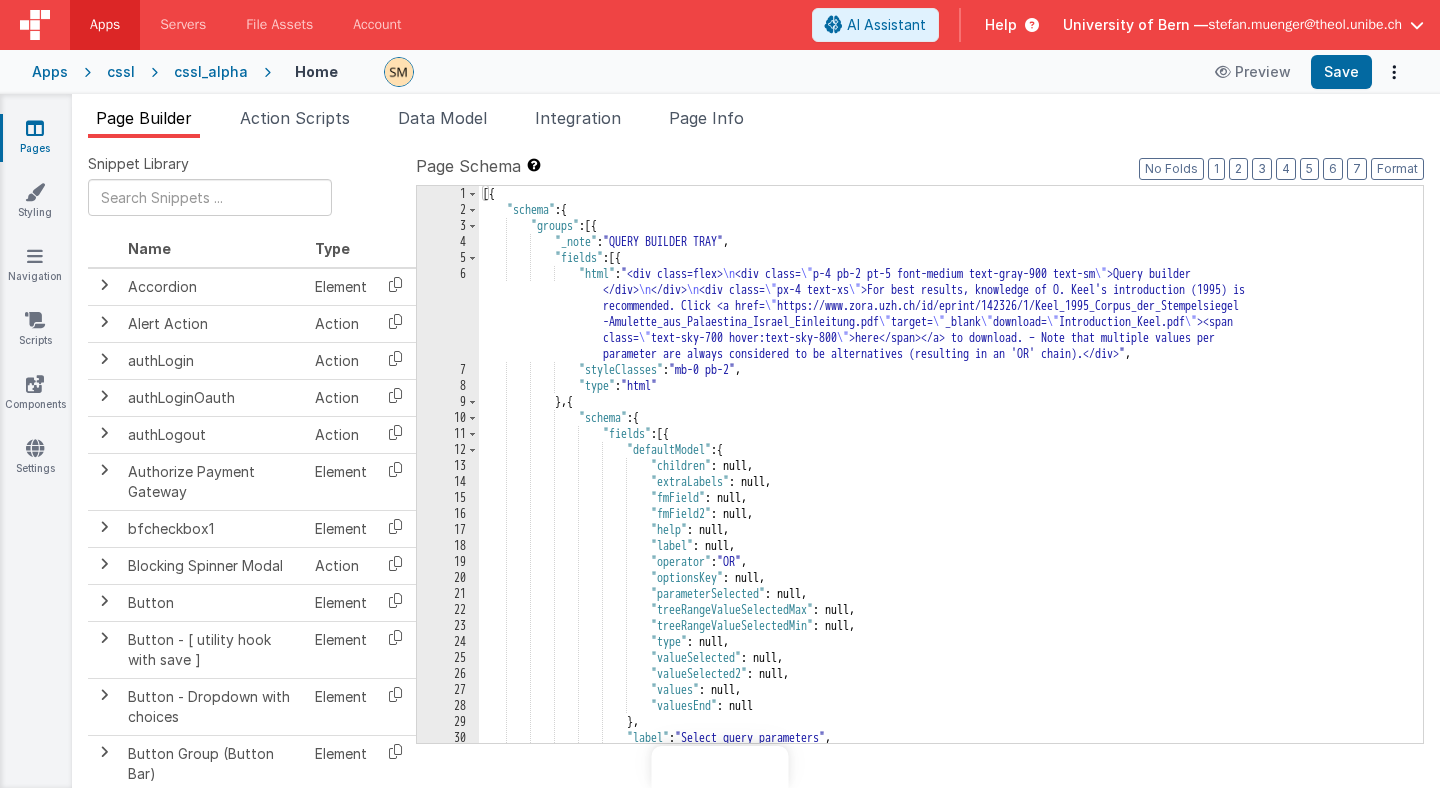 scroll, scrollTop: 0, scrollLeft: 0, axis: both 